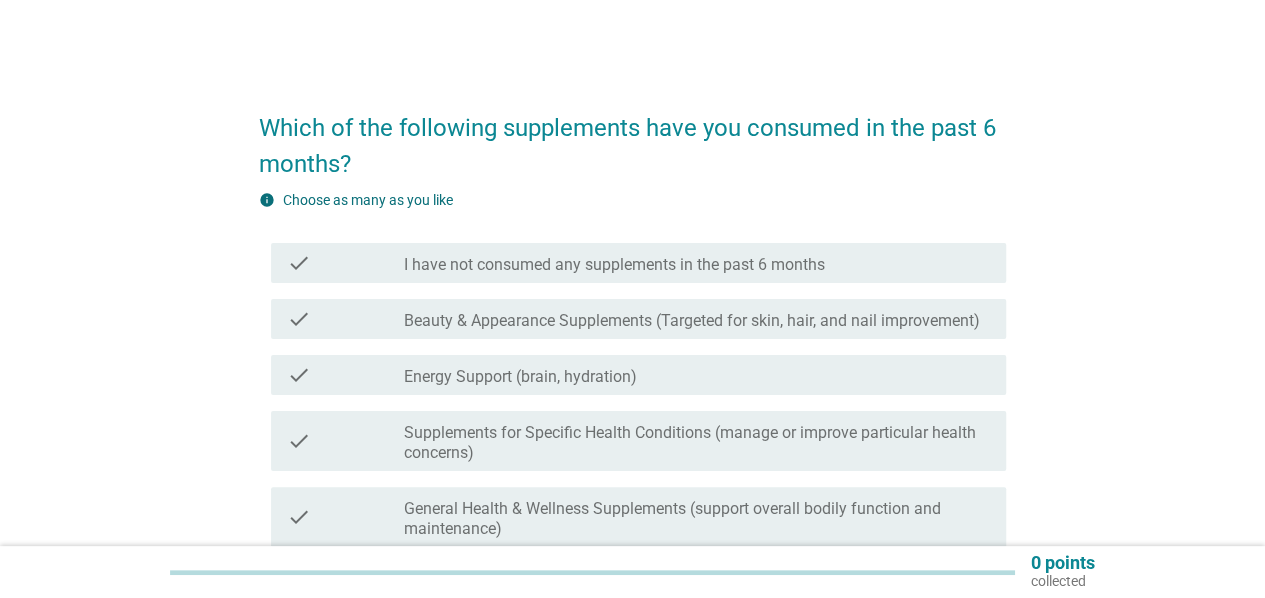 scroll, scrollTop: 133, scrollLeft: 0, axis: vertical 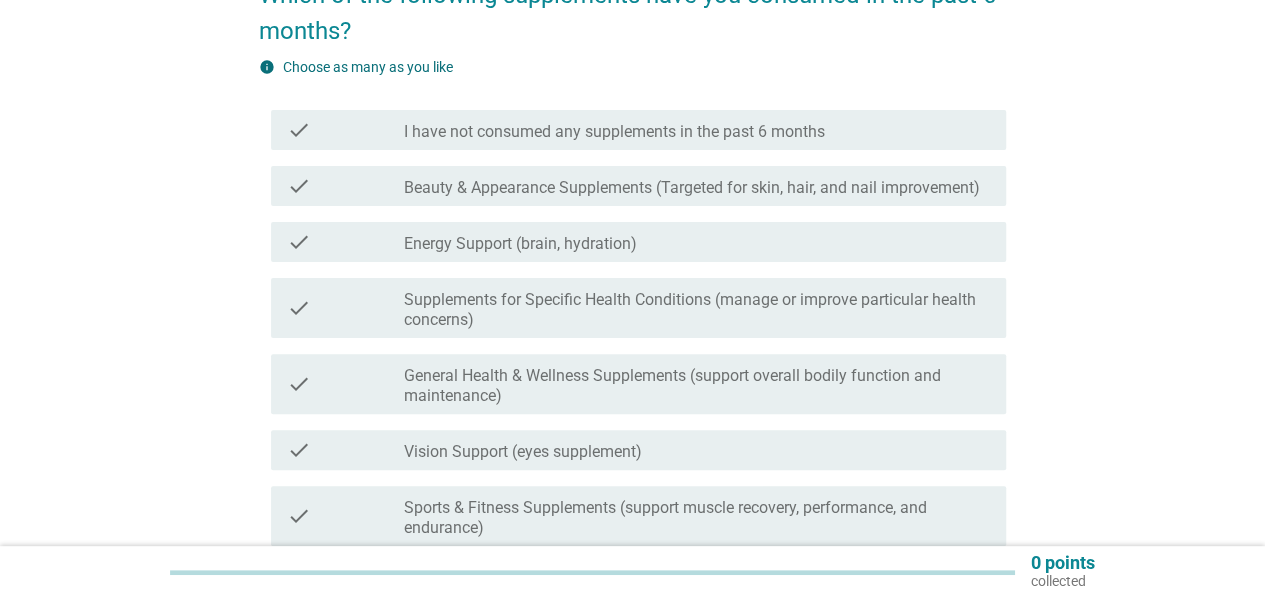 click on "Beauty & Appearance Supplements (Targeted for skin, hair, and nail improvement)" at bounding box center (692, 188) 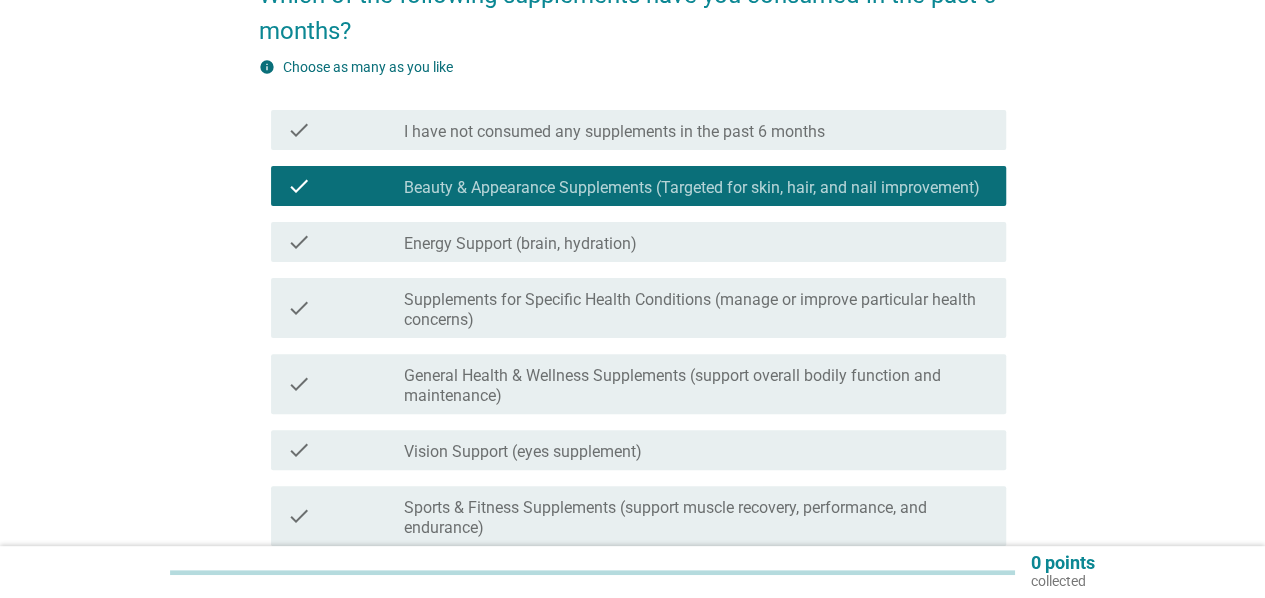 click on "check     check_box_outline_blank Supplements for Specific Health Conditions (manage or improve particular health concerns)" at bounding box center [638, 308] 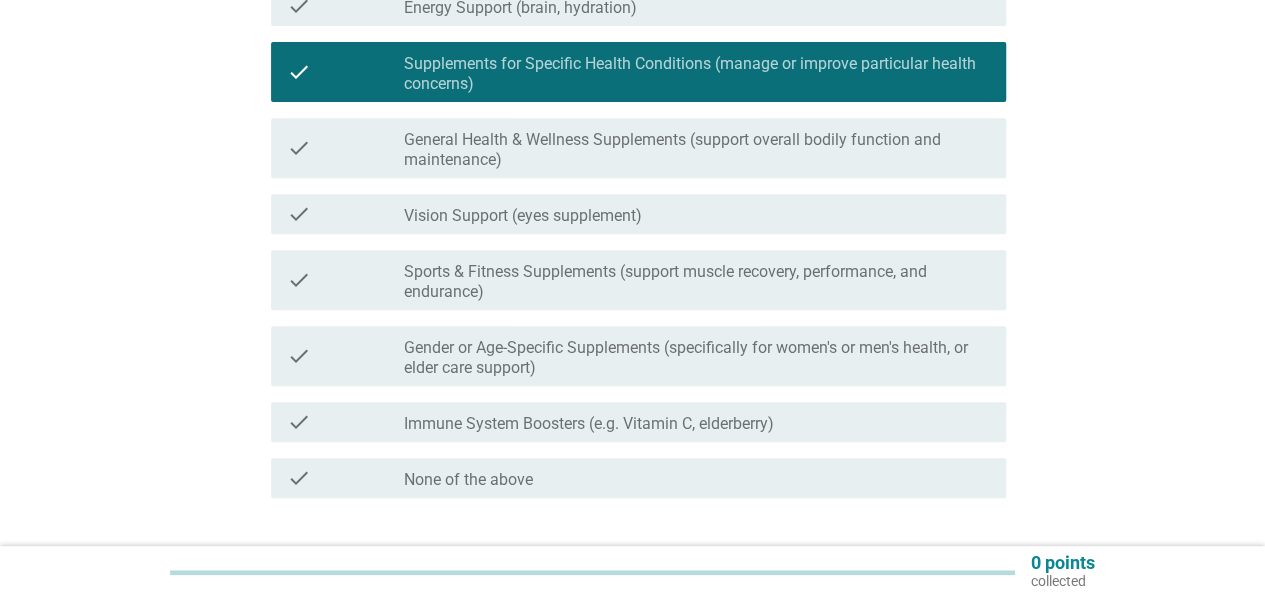 scroll, scrollTop: 400, scrollLeft: 0, axis: vertical 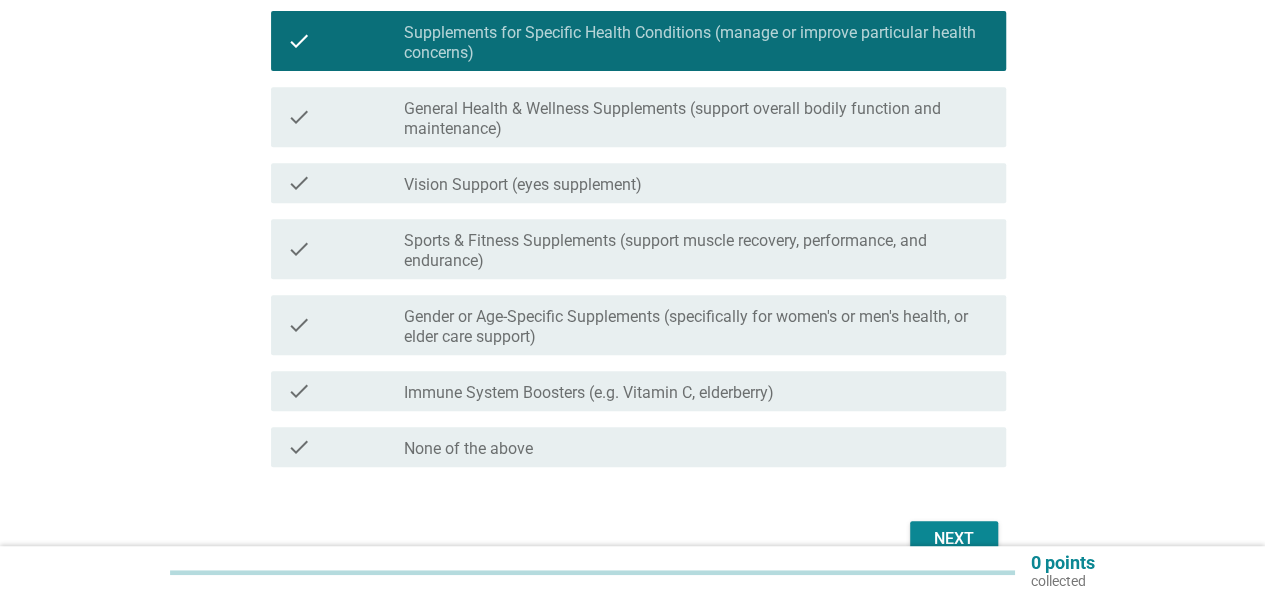 click on "Gender or Age-Specific Supplements (specifically for women's or men's health, or elder care support)" at bounding box center (697, 327) 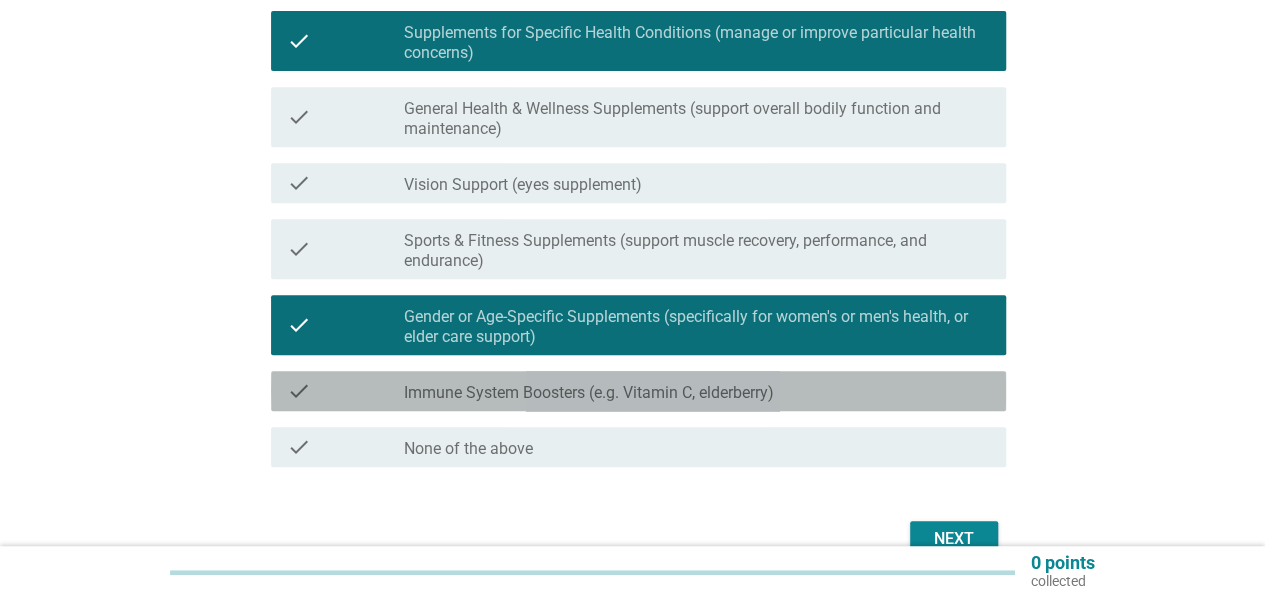 click on "check_box_outline_blank Immune System Boosters (e.g. Vitamin C, elderberry)" at bounding box center [697, 391] 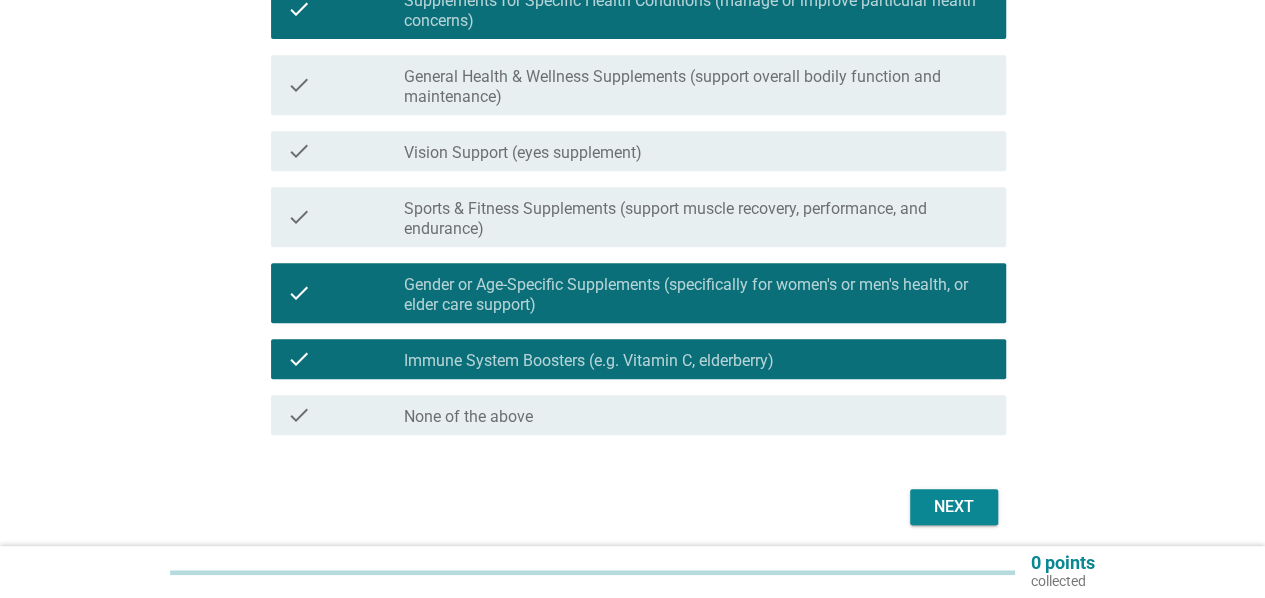 scroll, scrollTop: 507, scrollLeft: 0, axis: vertical 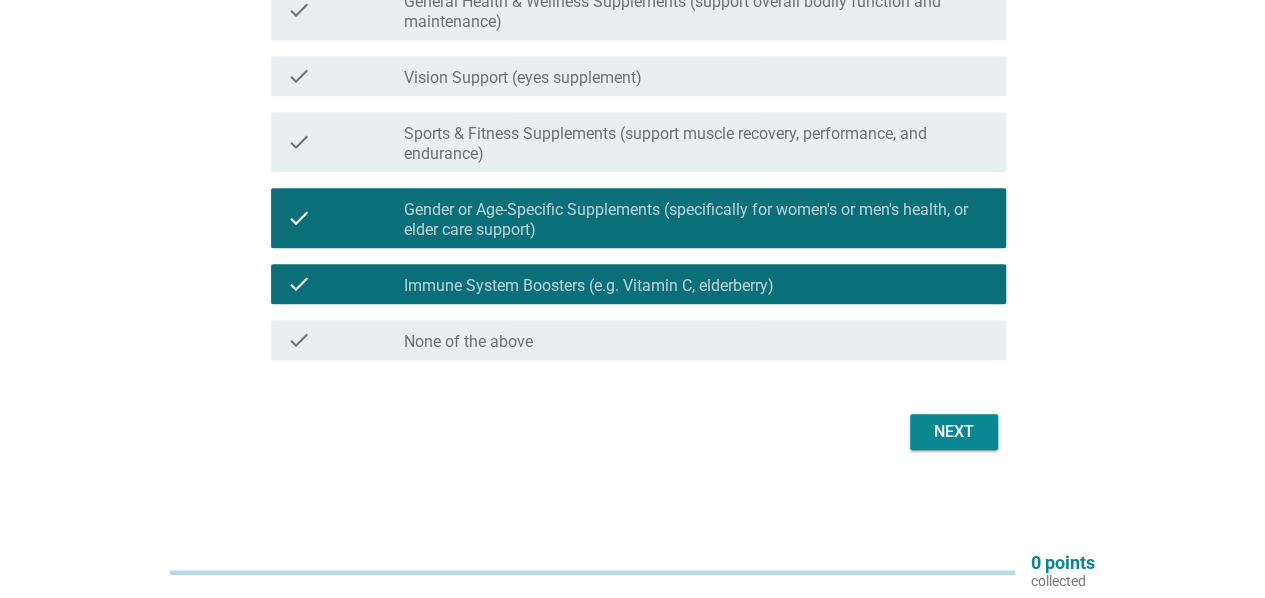 click on "Next" at bounding box center (954, 432) 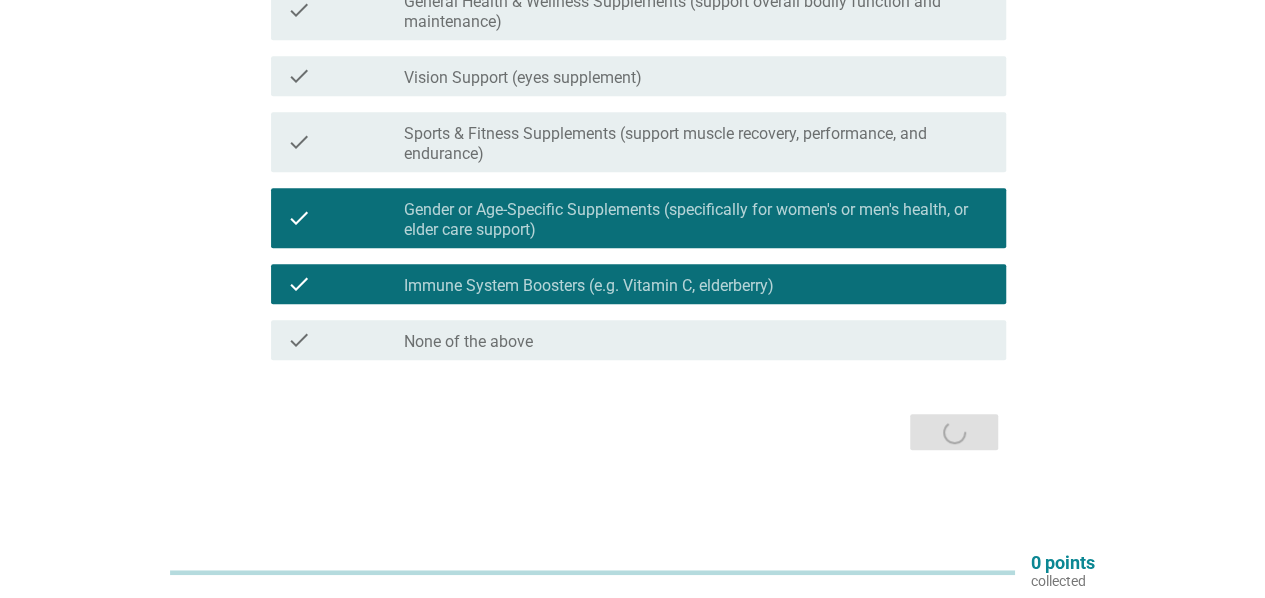 scroll, scrollTop: 0, scrollLeft: 0, axis: both 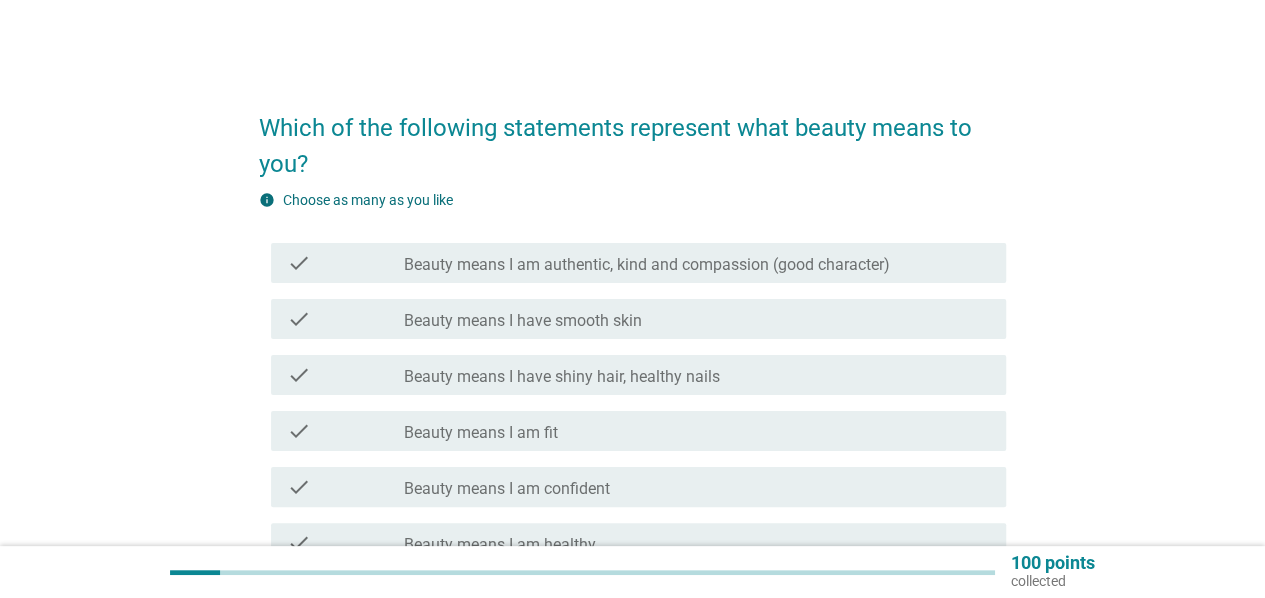 click on "Beauty means I am authentic, kind and compassion (good character)" at bounding box center [647, 265] 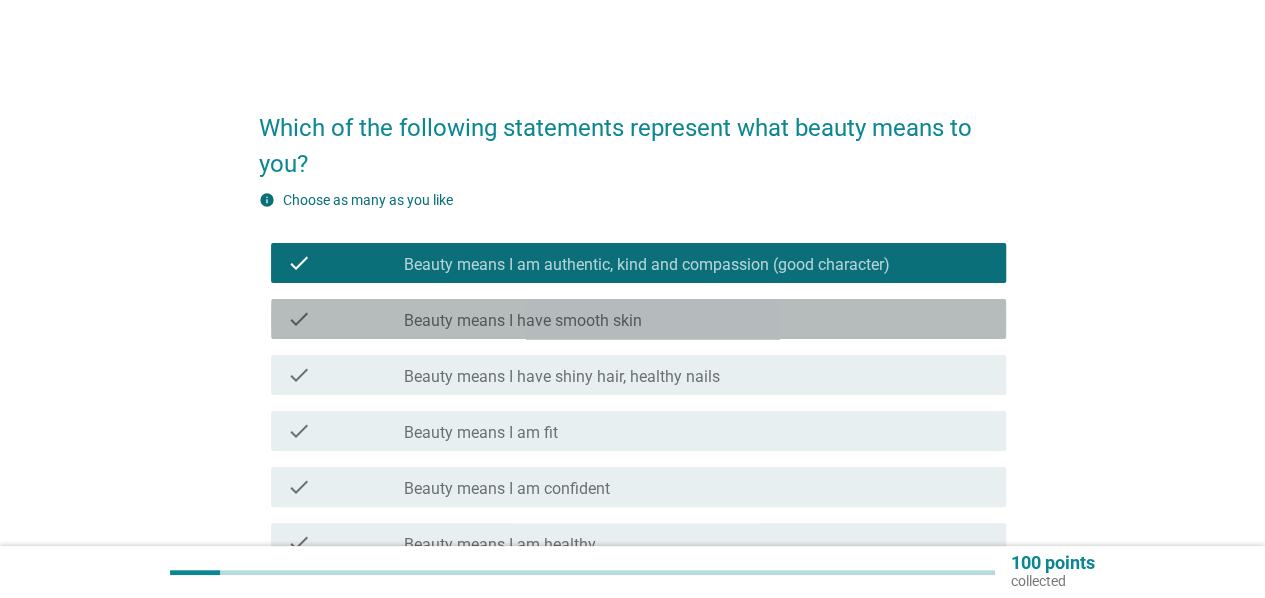 click on "check_box_outline_blank Beauty means I have smooth skin" at bounding box center (697, 319) 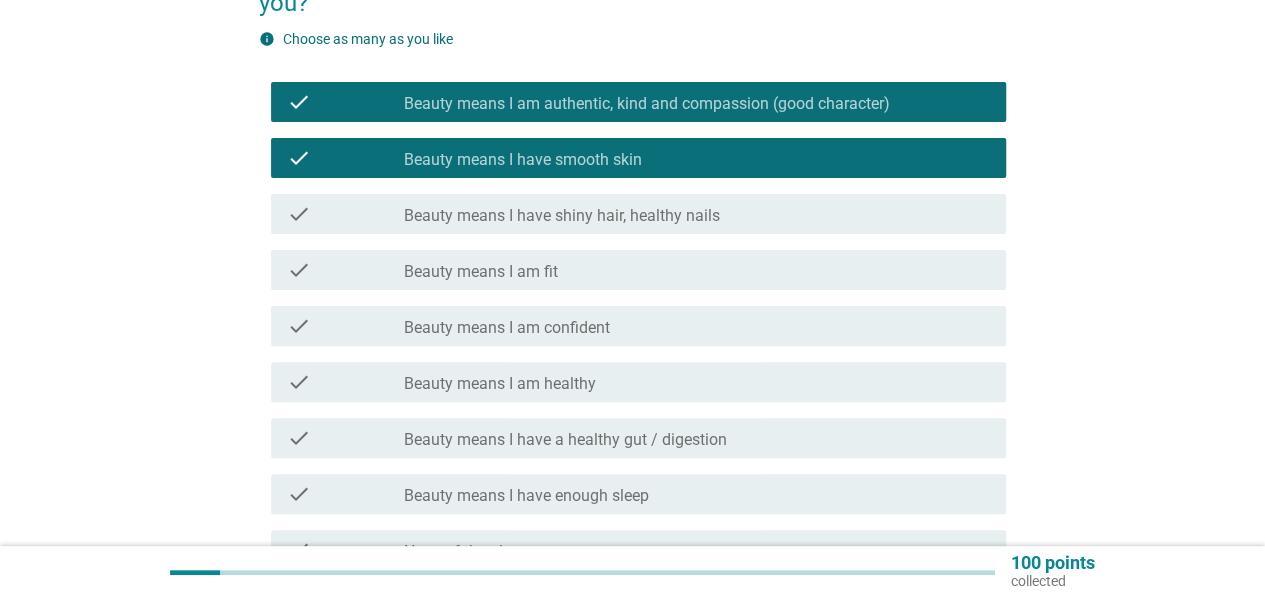 scroll, scrollTop: 133, scrollLeft: 0, axis: vertical 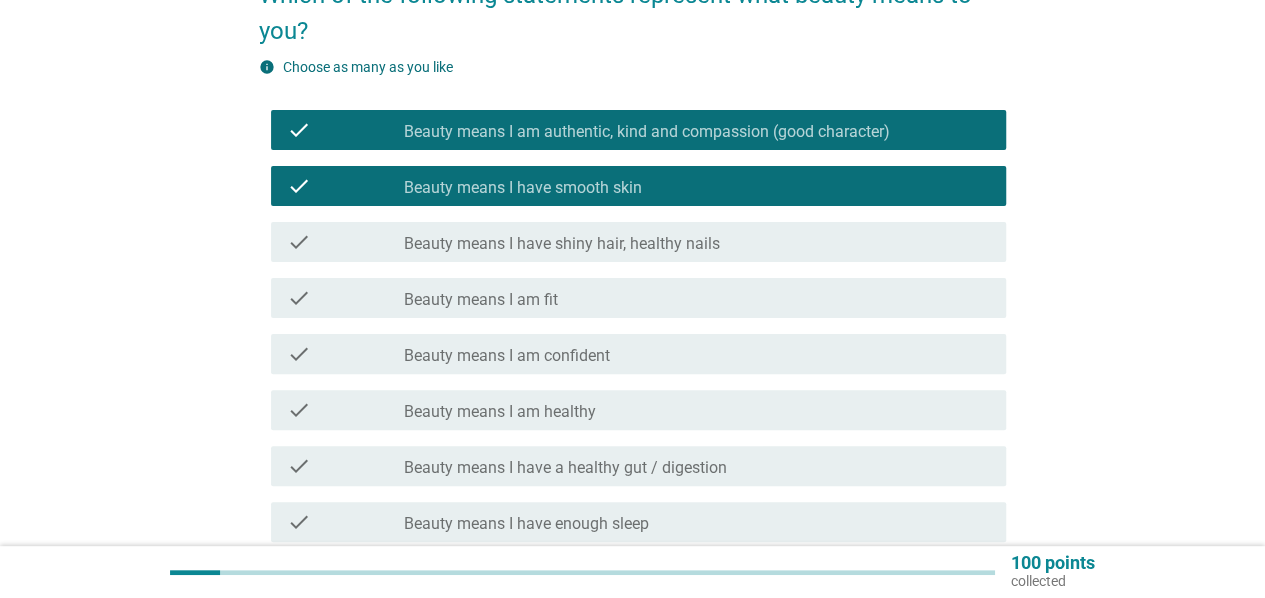 click on "check_box_outline_blank Beauty means I am fit" at bounding box center [697, 298] 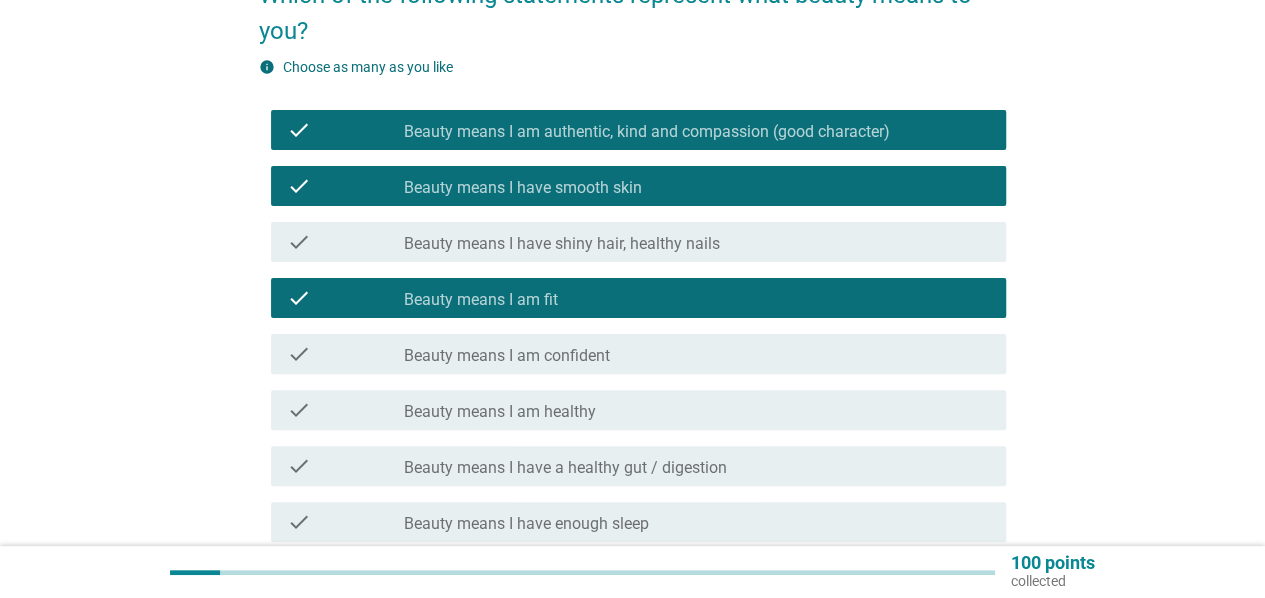 click on "check     check_box_outline_blank Beauty means I am confident" at bounding box center [632, 354] 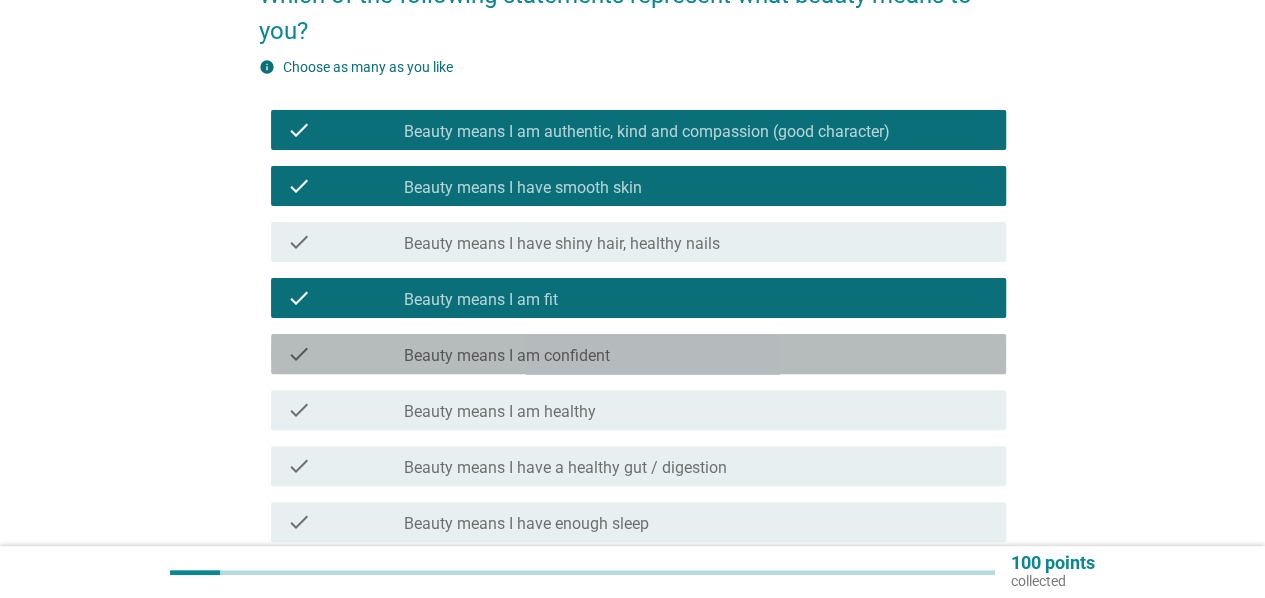 click on "check_box_outline_blank Beauty means I am confident" at bounding box center (697, 354) 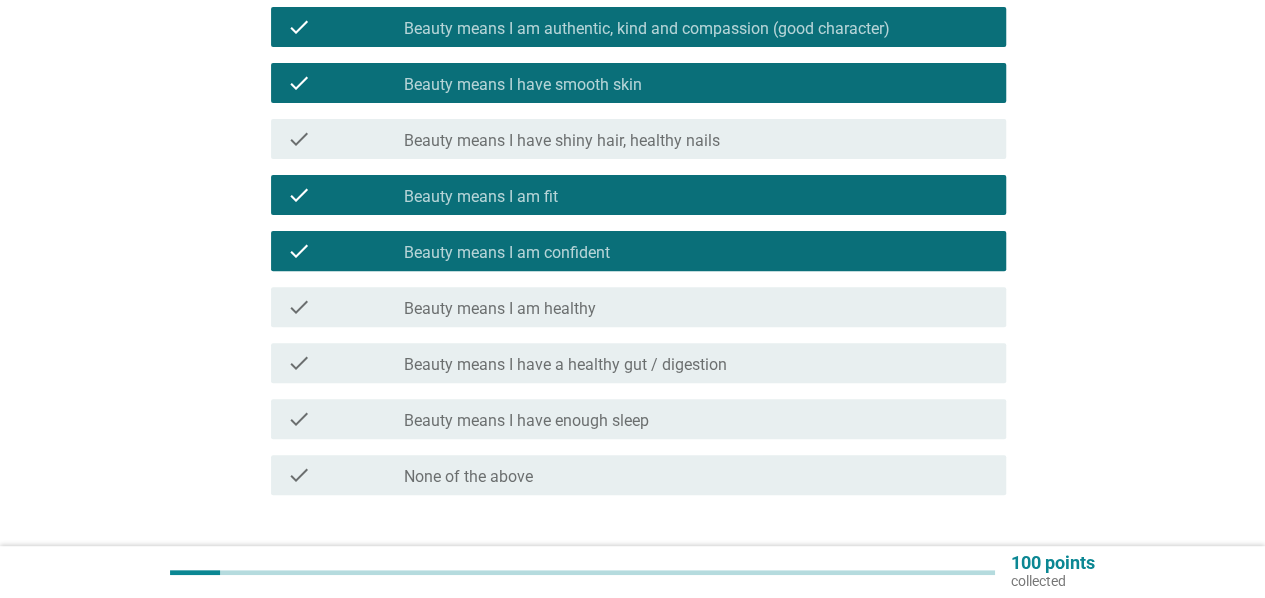 scroll, scrollTop: 371, scrollLeft: 0, axis: vertical 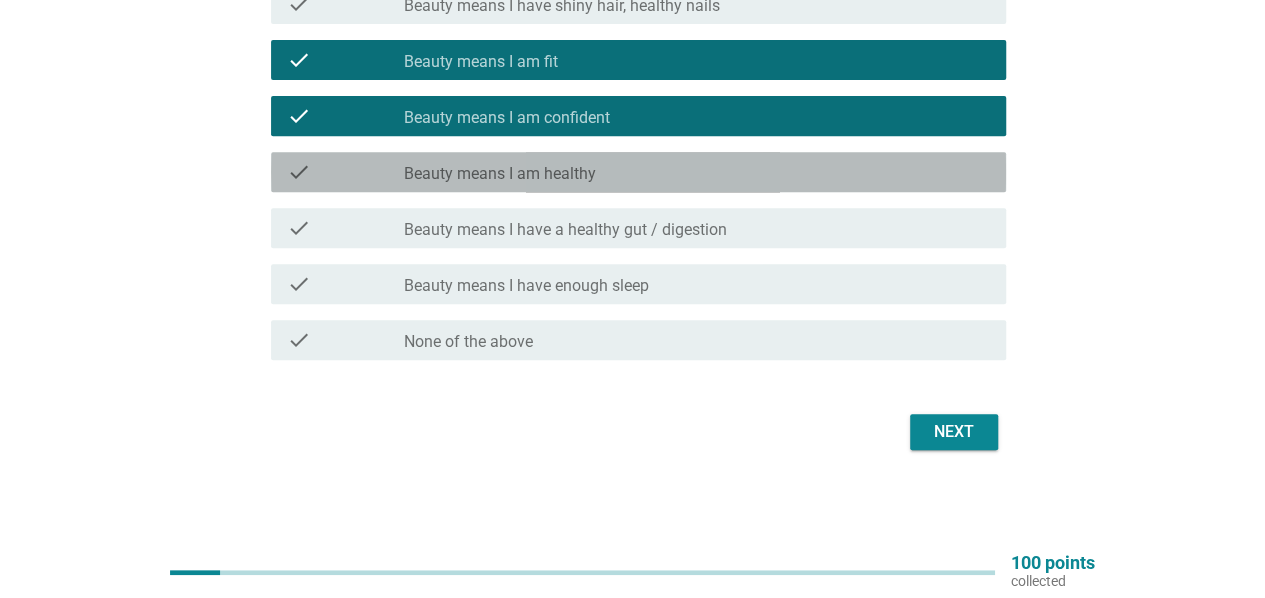 click on "check_box_outline_blank Beauty means I am healthy" at bounding box center [697, 172] 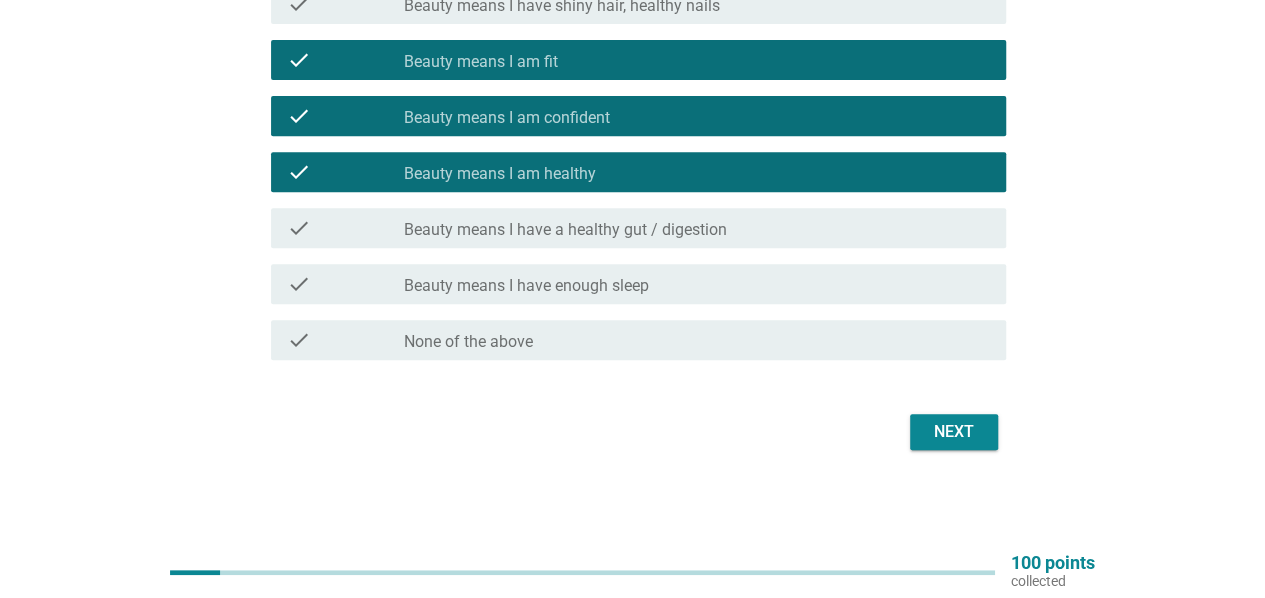 click on "Next" at bounding box center [954, 432] 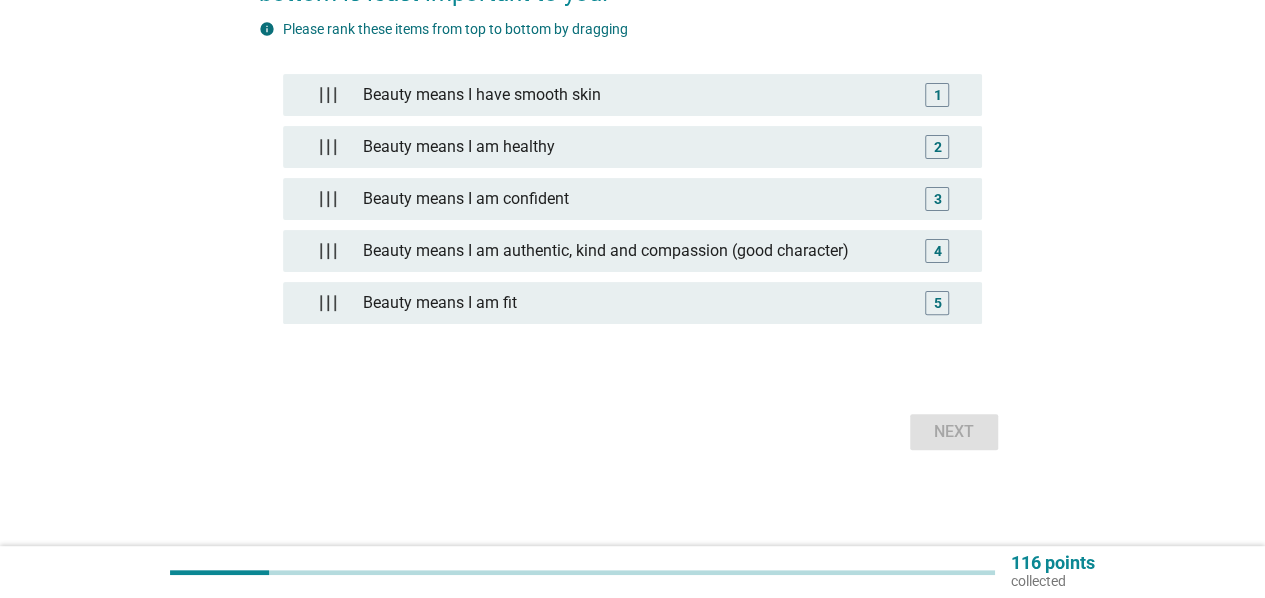 scroll, scrollTop: 0, scrollLeft: 0, axis: both 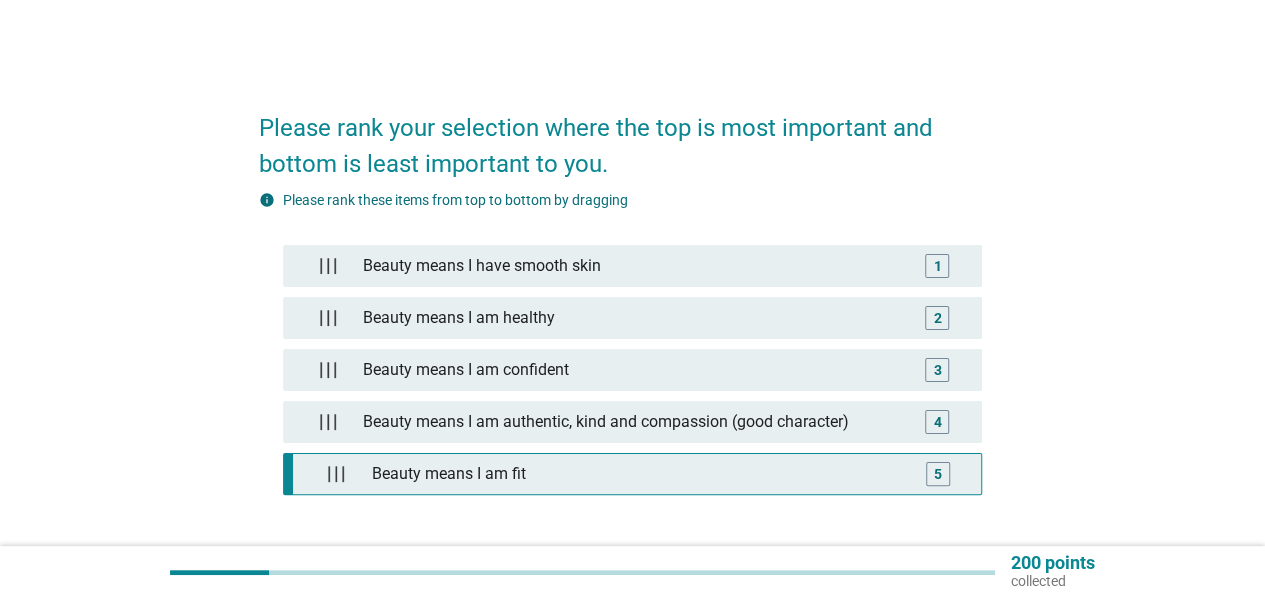 type 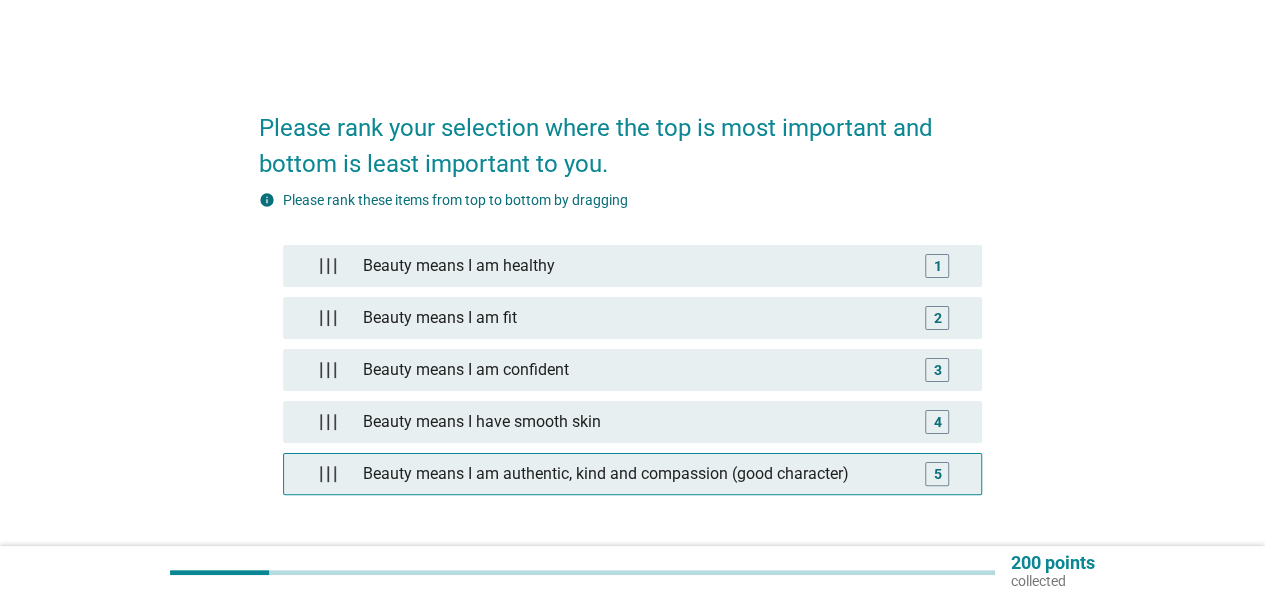 scroll, scrollTop: 133, scrollLeft: 0, axis: vertical 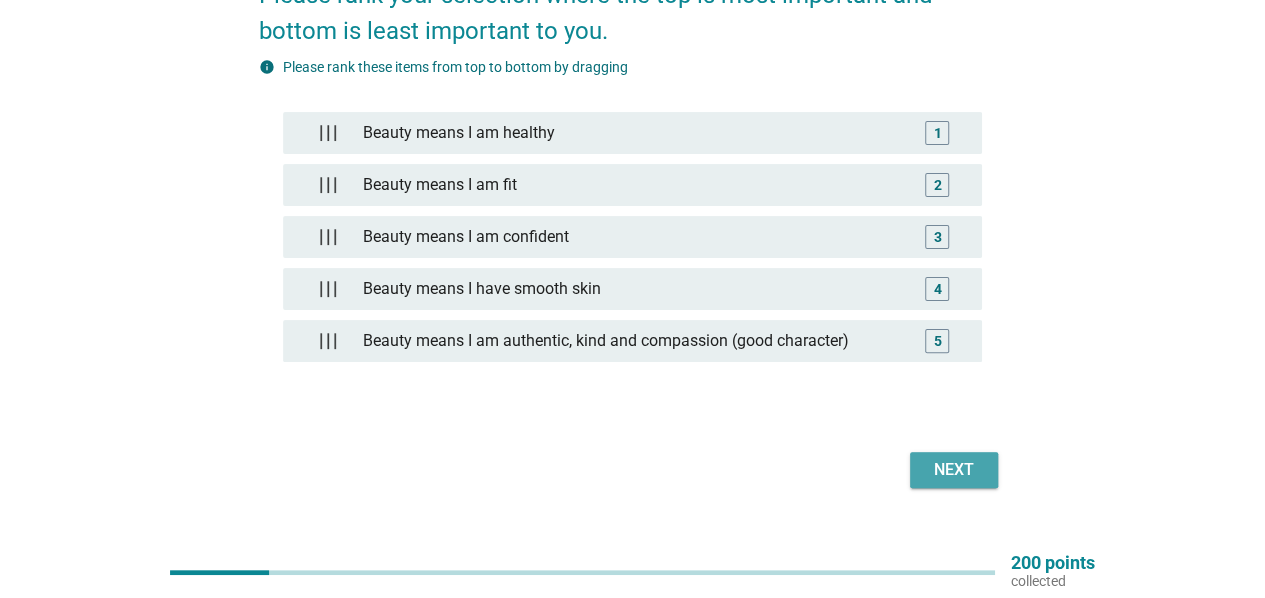 click on "Next" at bounding box center [954, 470] 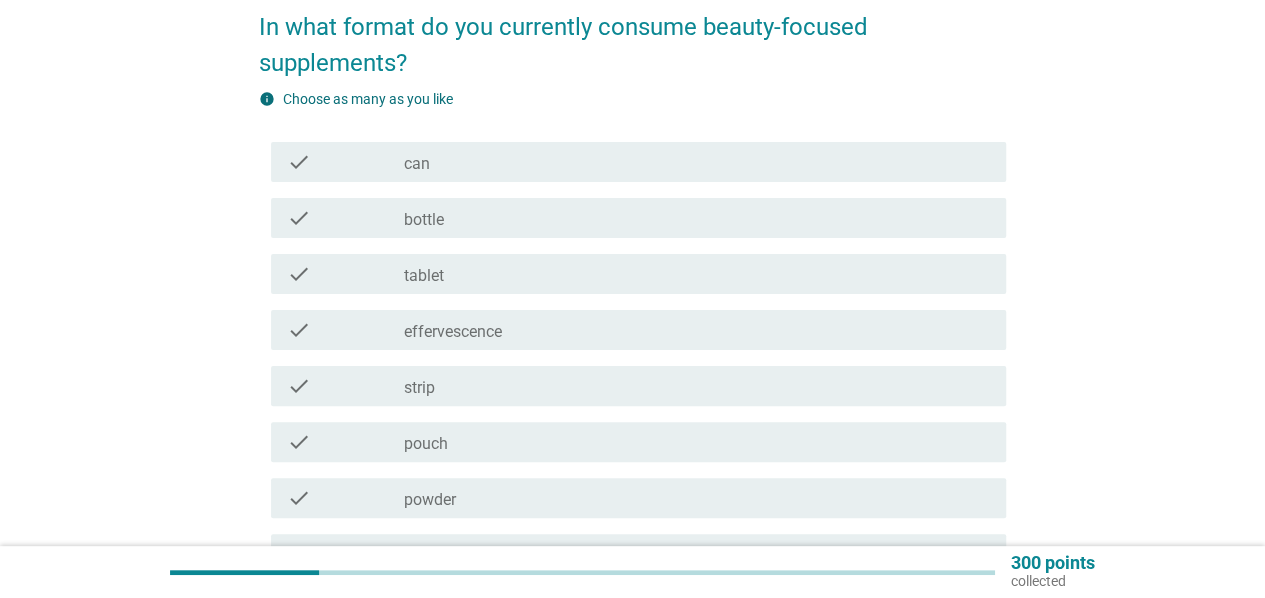 scroll, scrollTop: 133, scrollLeft: 0, axis: vertical 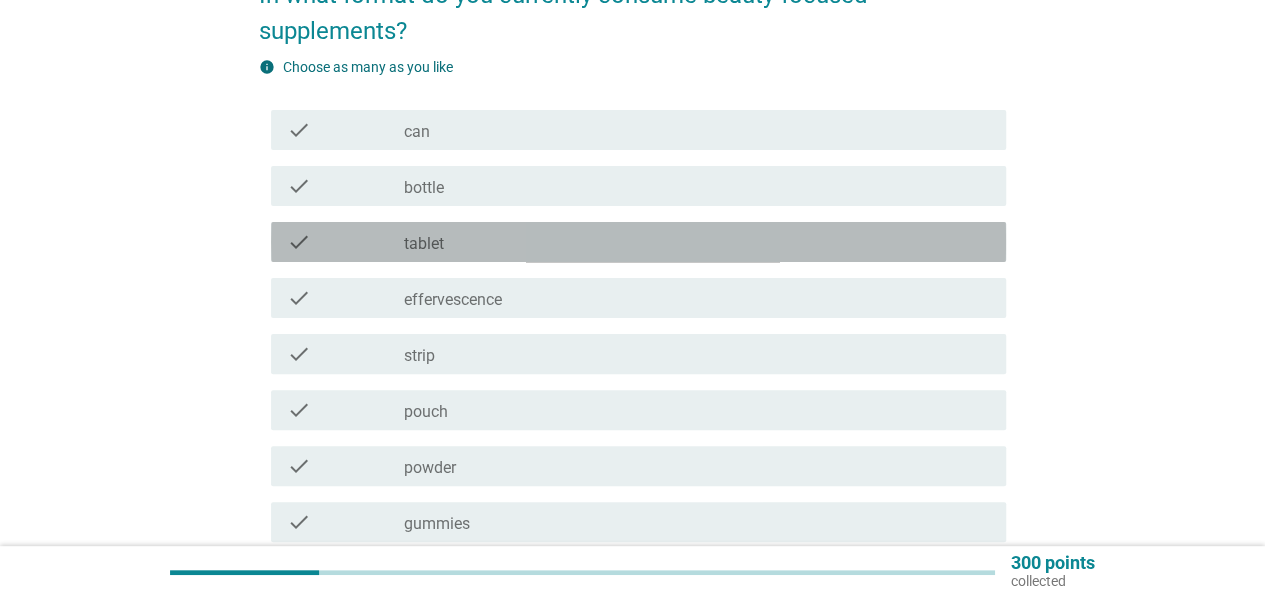 click on "check_box_outline_blank tablet" at bounding box center (697, 242) 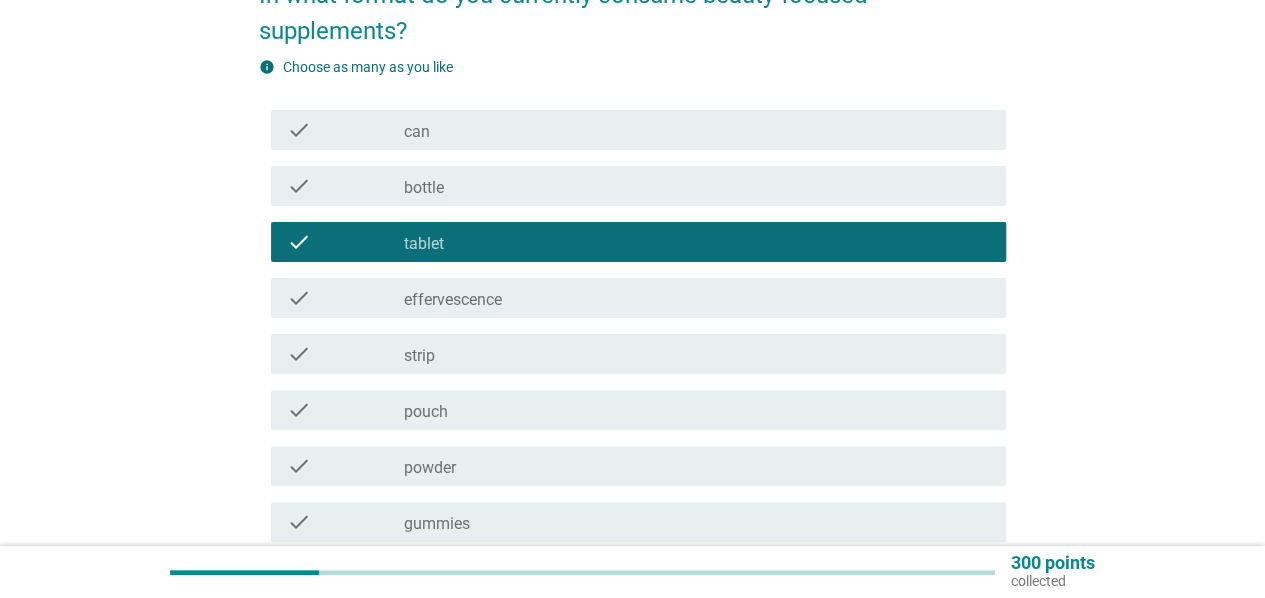 click on "check_box_outline_blank strip" at bounding box center [697, 354] 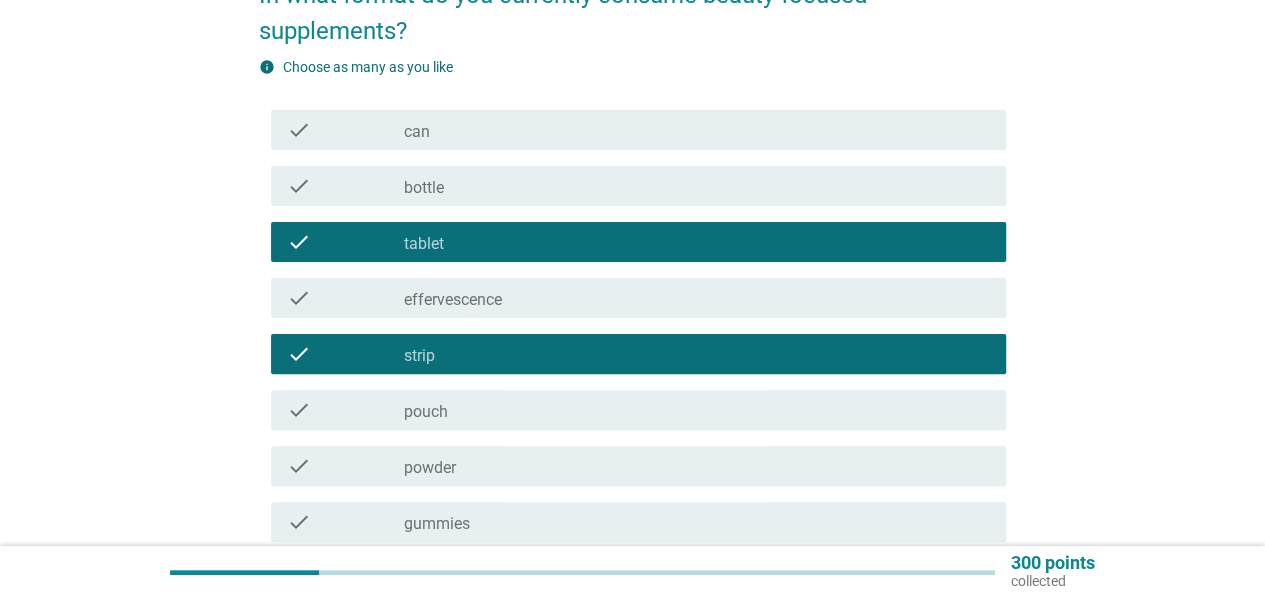 click on "check_box_outline_blank bottle" at bounding box center (697, 186) 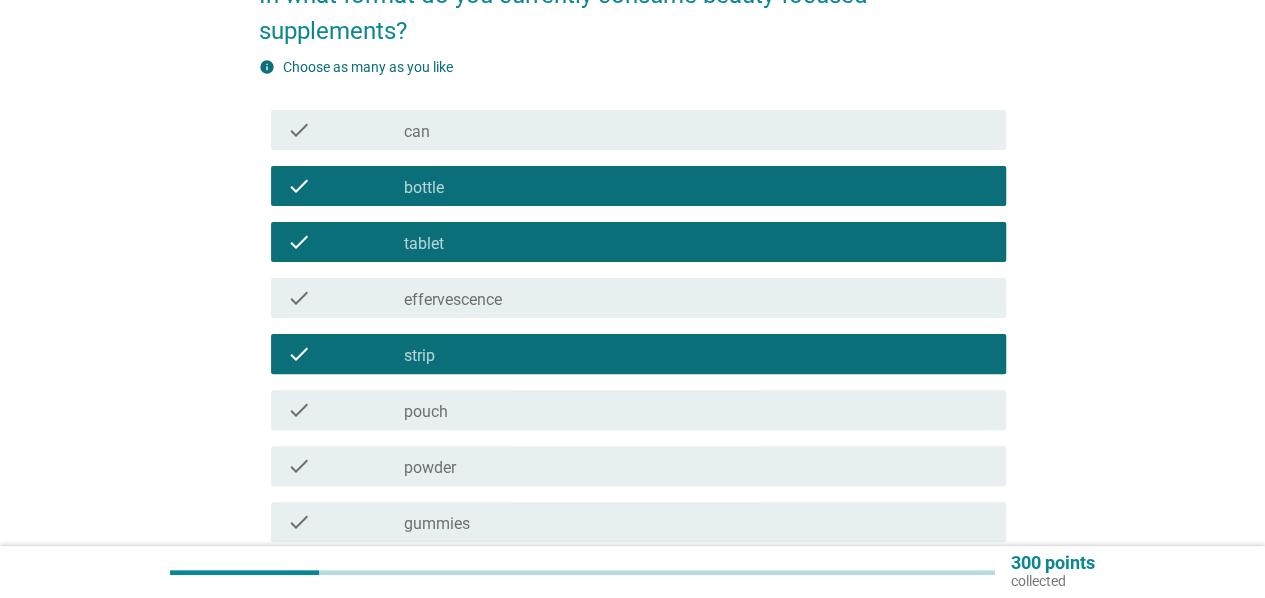 scroll, scrollTop: 266, scrollLeft: 0, axis: vertical 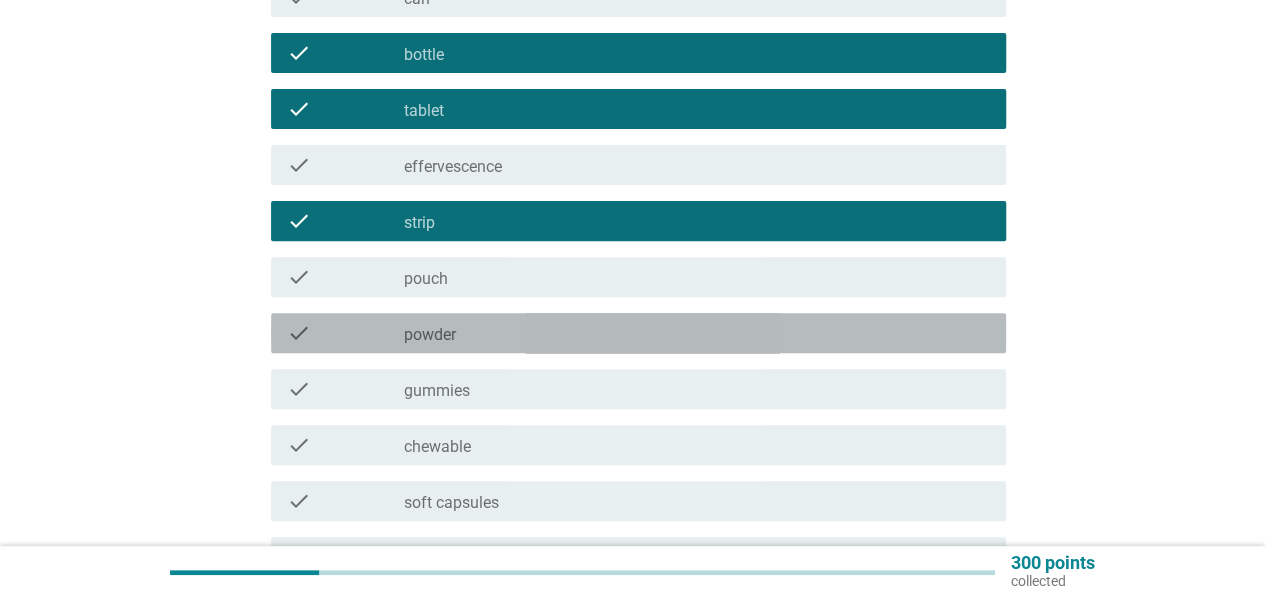 click on "check     check_box_outline_blank powder" at bounding box center [638, 333] 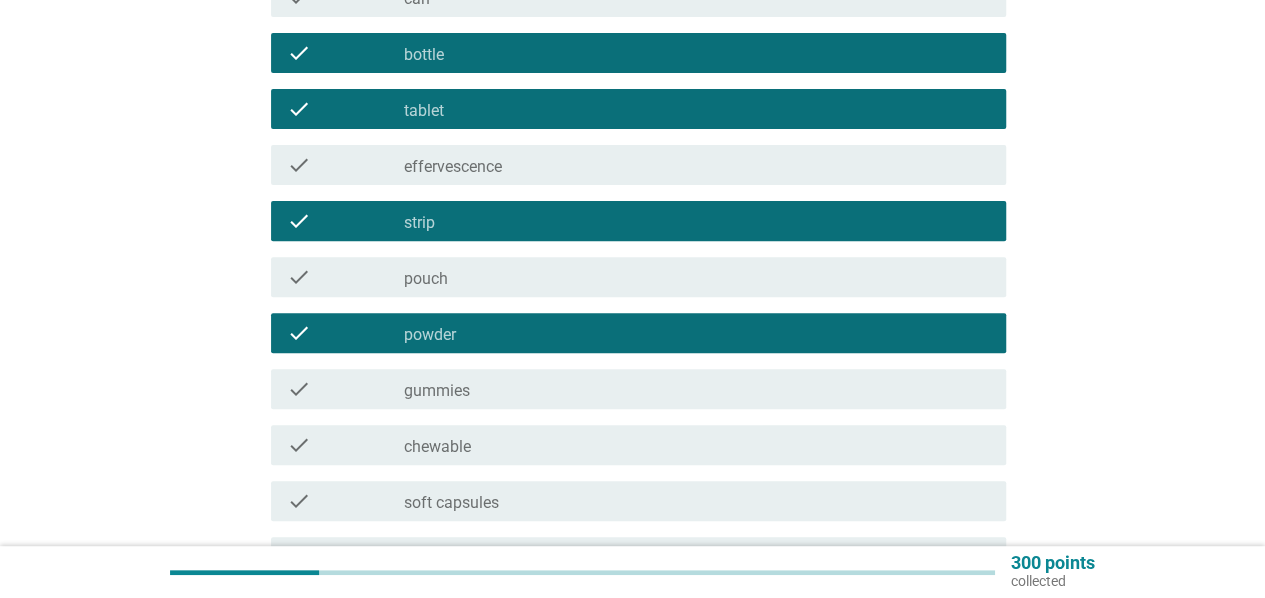 scroll, scrollTop: 400, scrollLeft: 0, axis: vertical 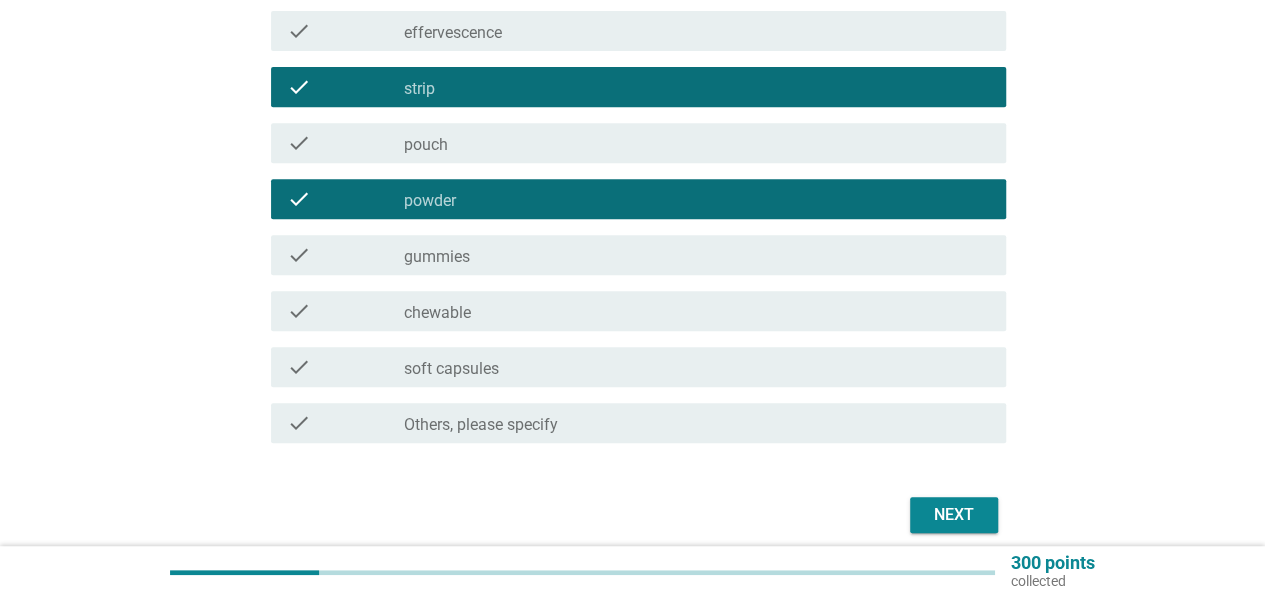click on "check_box_outline_blank soft capsules" at bounding box center [697, 367] 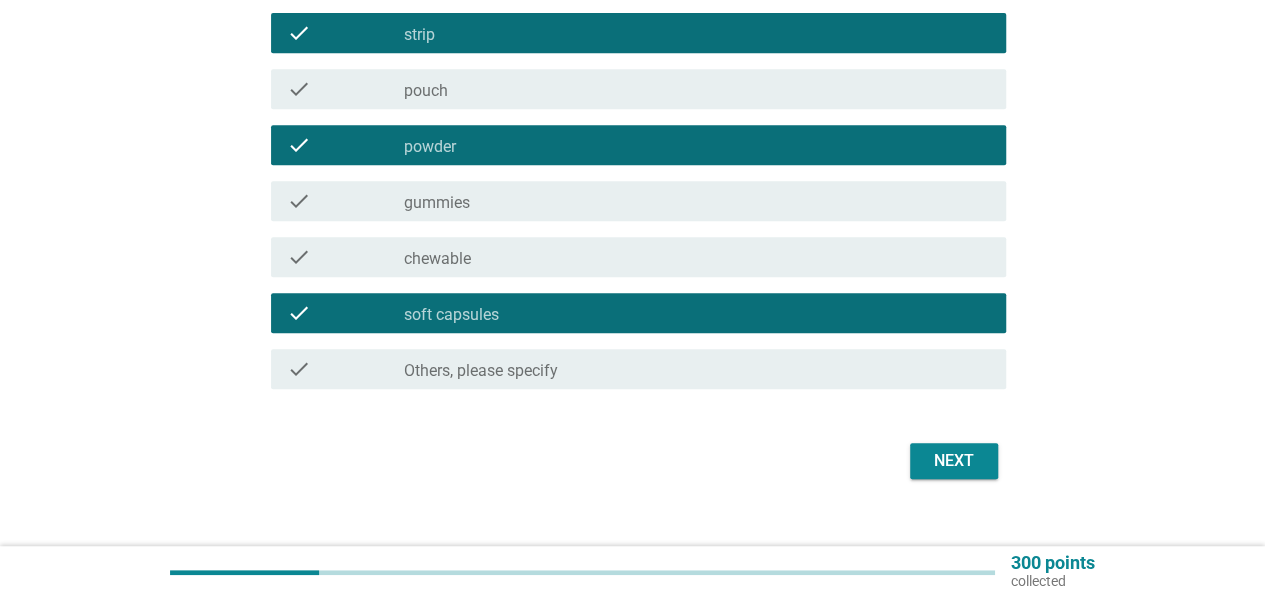 scroll, scrollTop: 483, scrollLeft: 0, axis: vertical 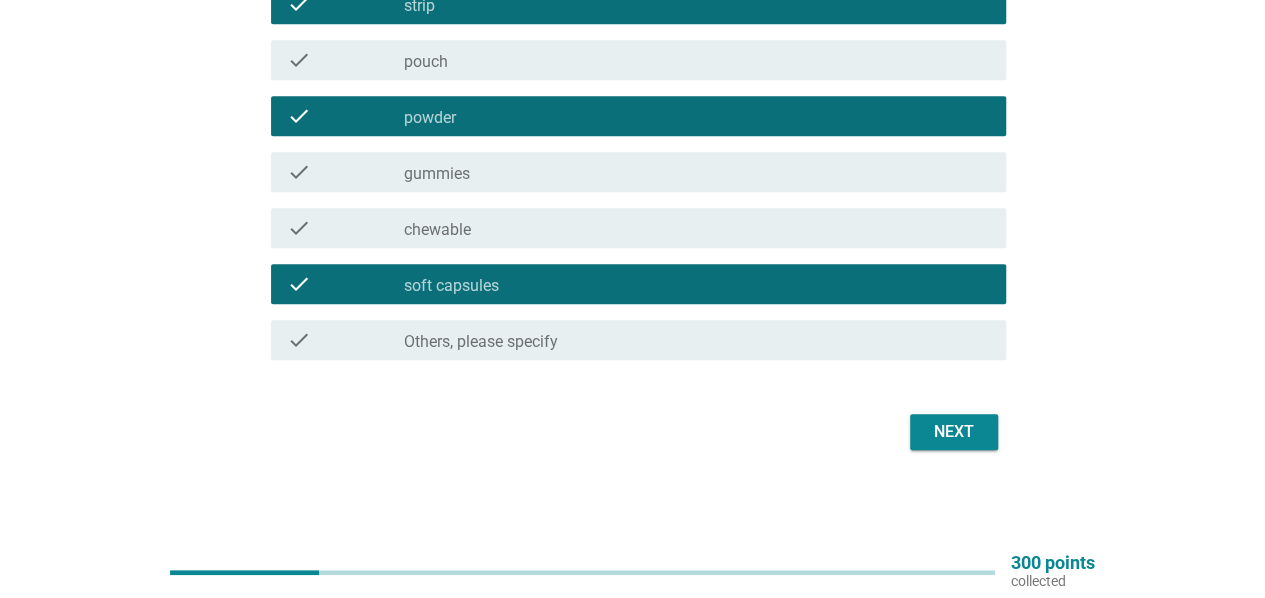 click on "Next" at bounding box center (954, 432) 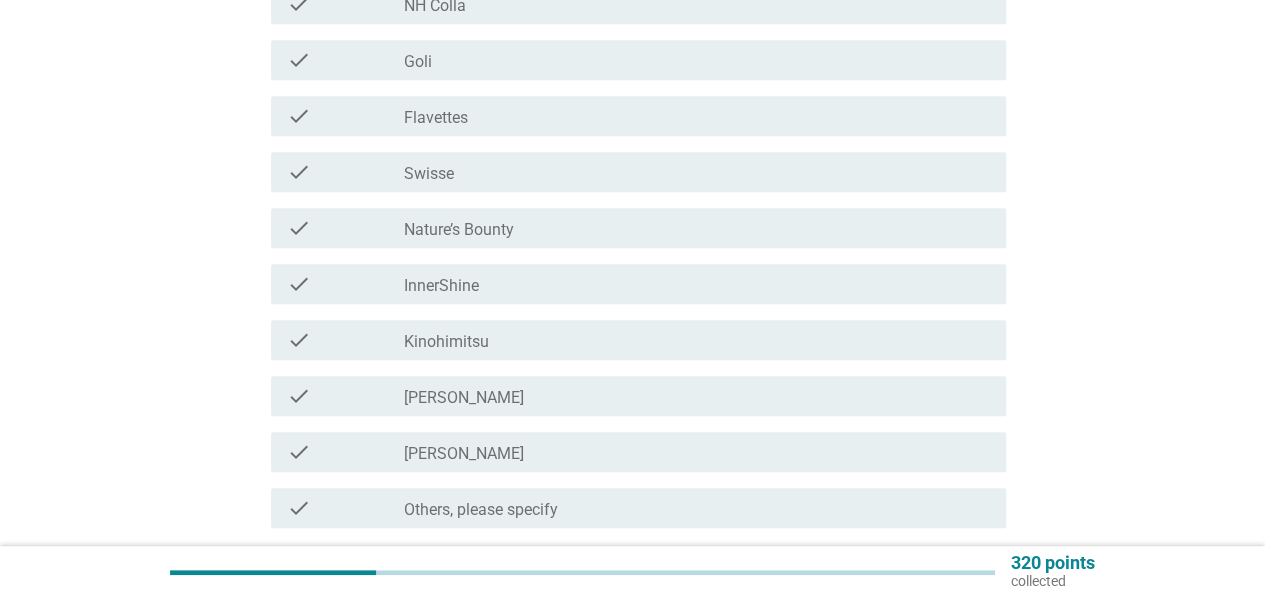 scroll, scrollTop: 0, scrollLeft: 0, axis: both 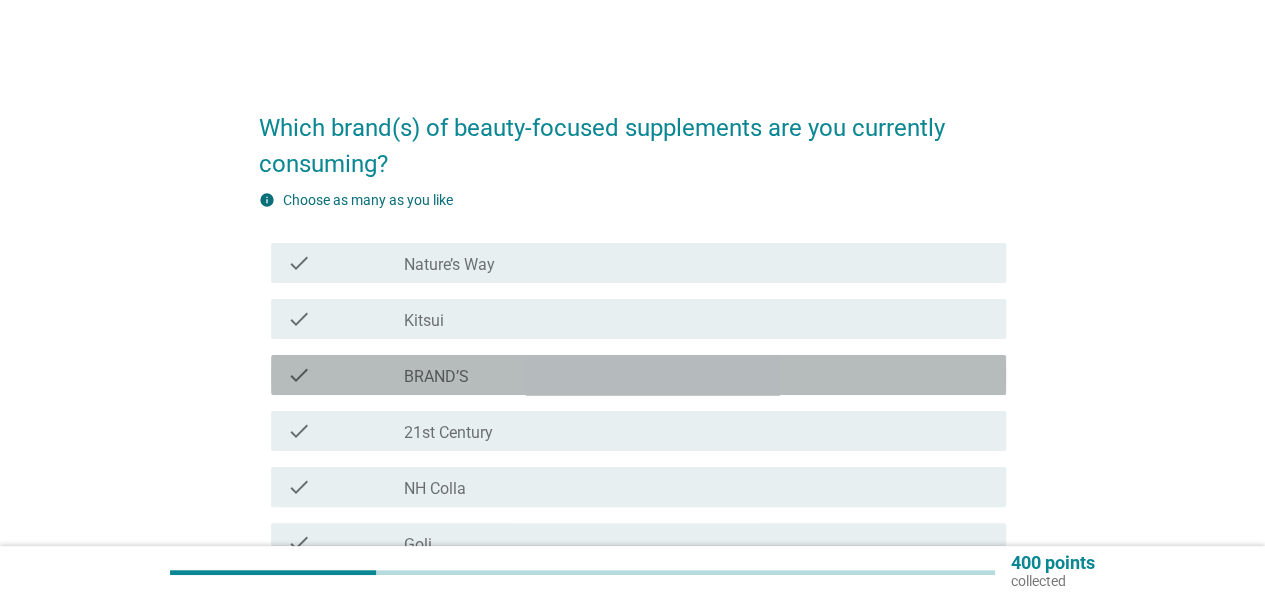 click on "check     check_box_outline_blank BRAND’S" at bounding box center [638, 375] 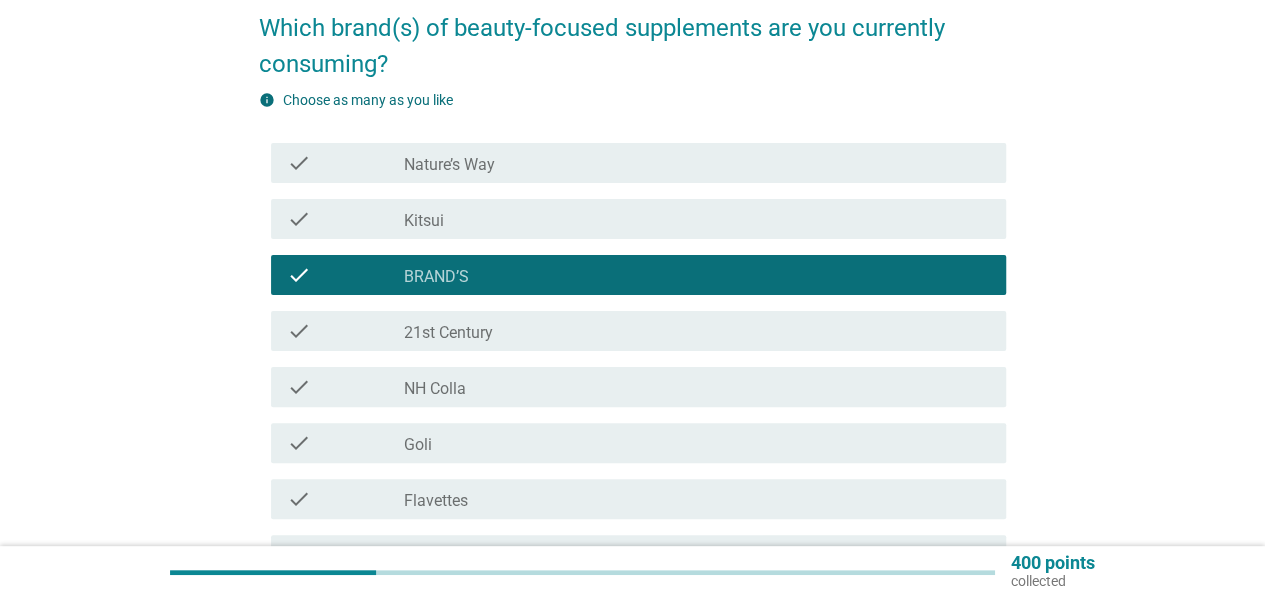 scroll, scrollTop: 133, scrollLeft: 0, axis: vertical 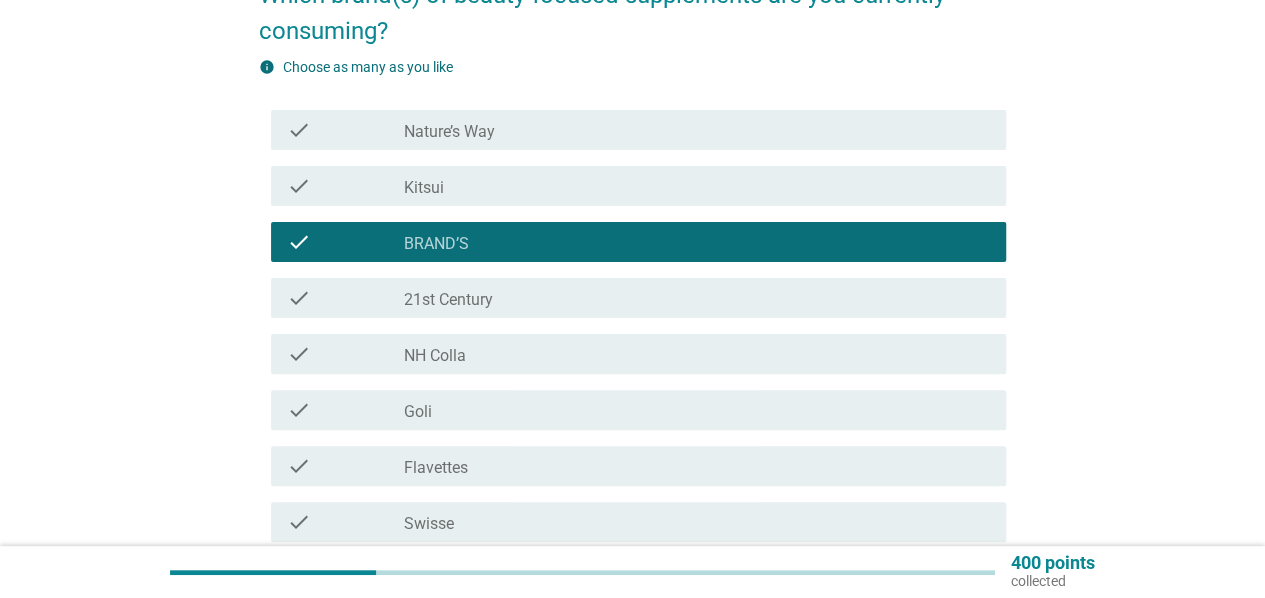 click on "check_box_outline_blank 21st Century" at bounding box center (697, 298) 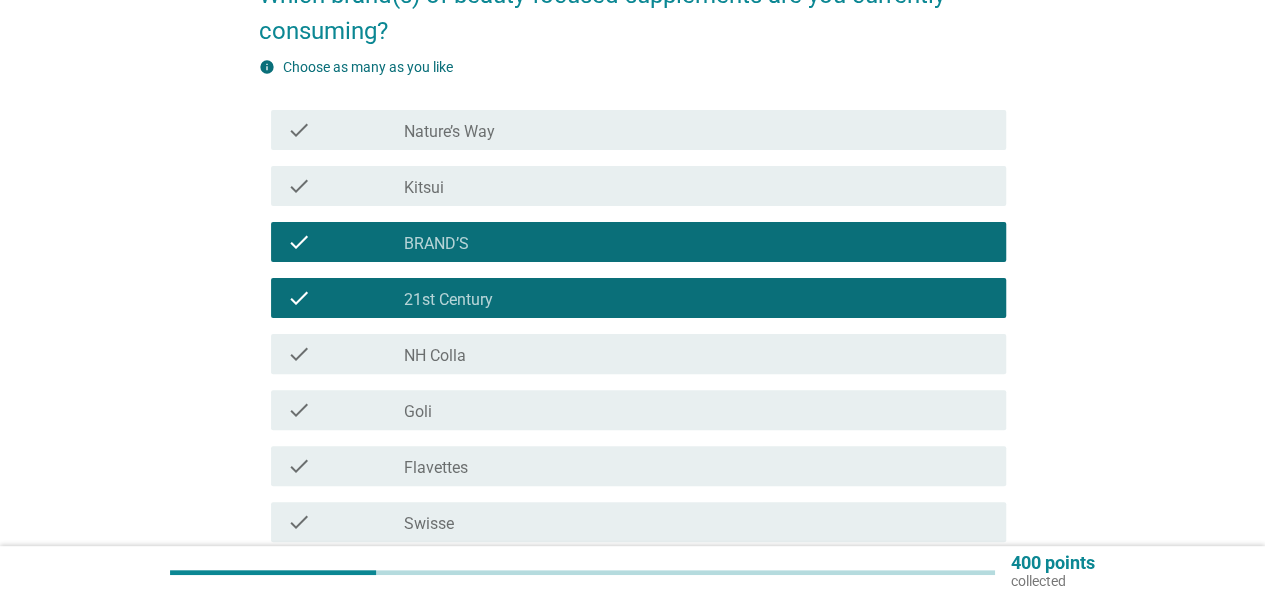 scroll, scrollTop: 266, scrollLeft: 0, axis: vertical 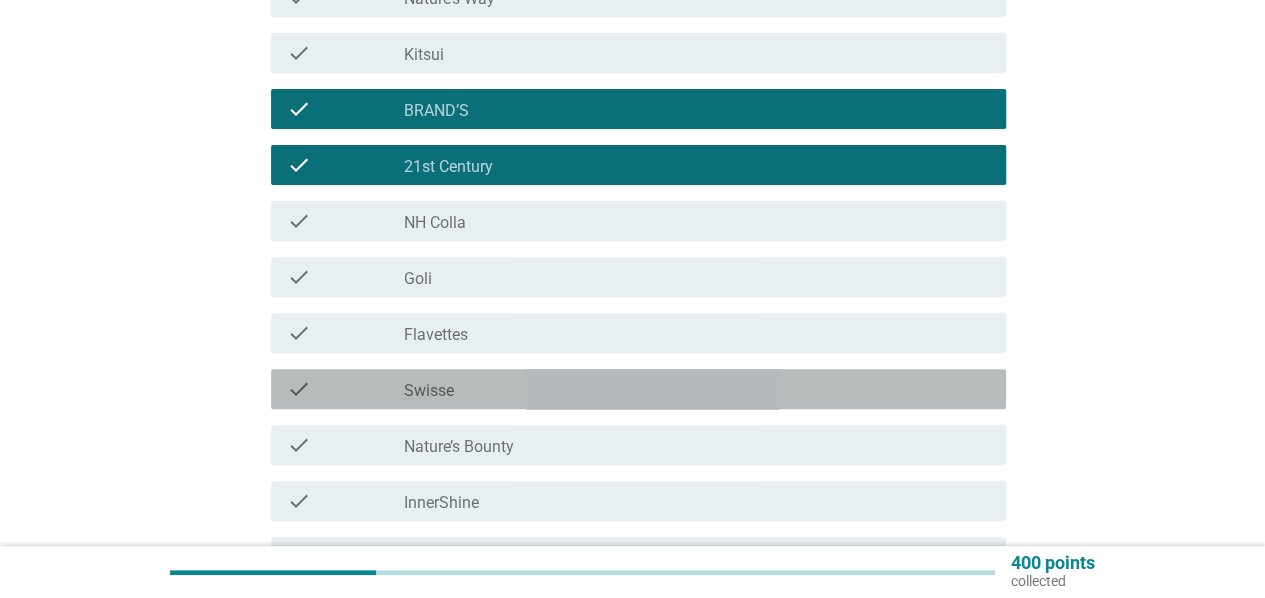 click on "check_box_outline_blank Swisse" at bounding box center (697, 389) 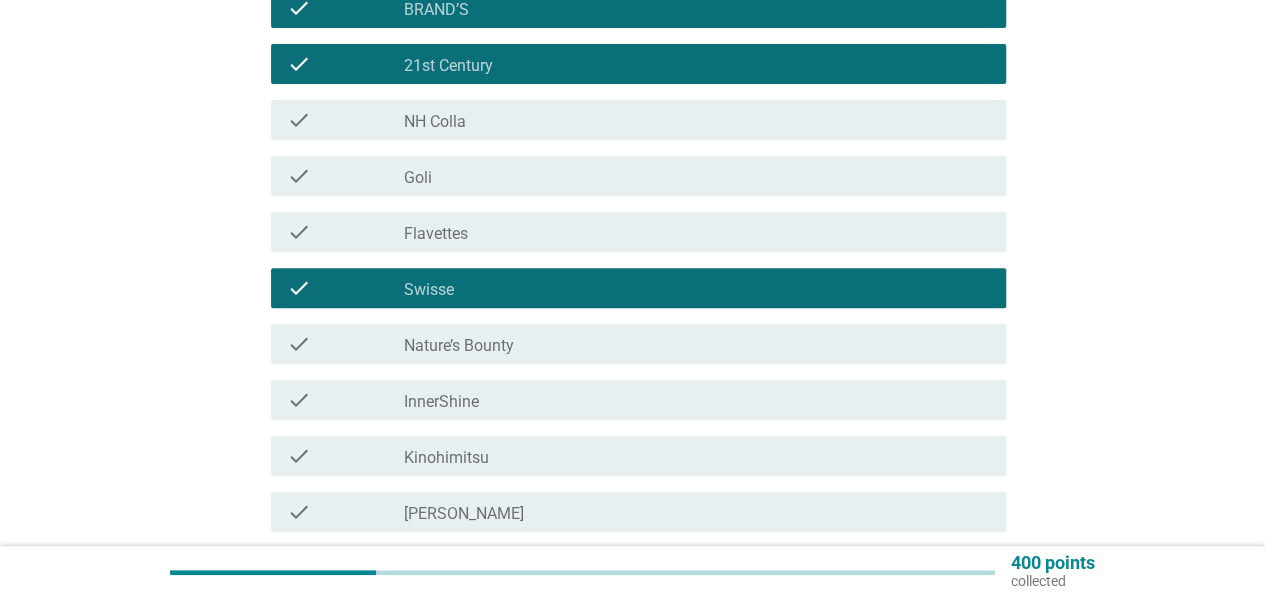 scroll, scrollTop: 400, scrollLeft: 0, axis: vertical 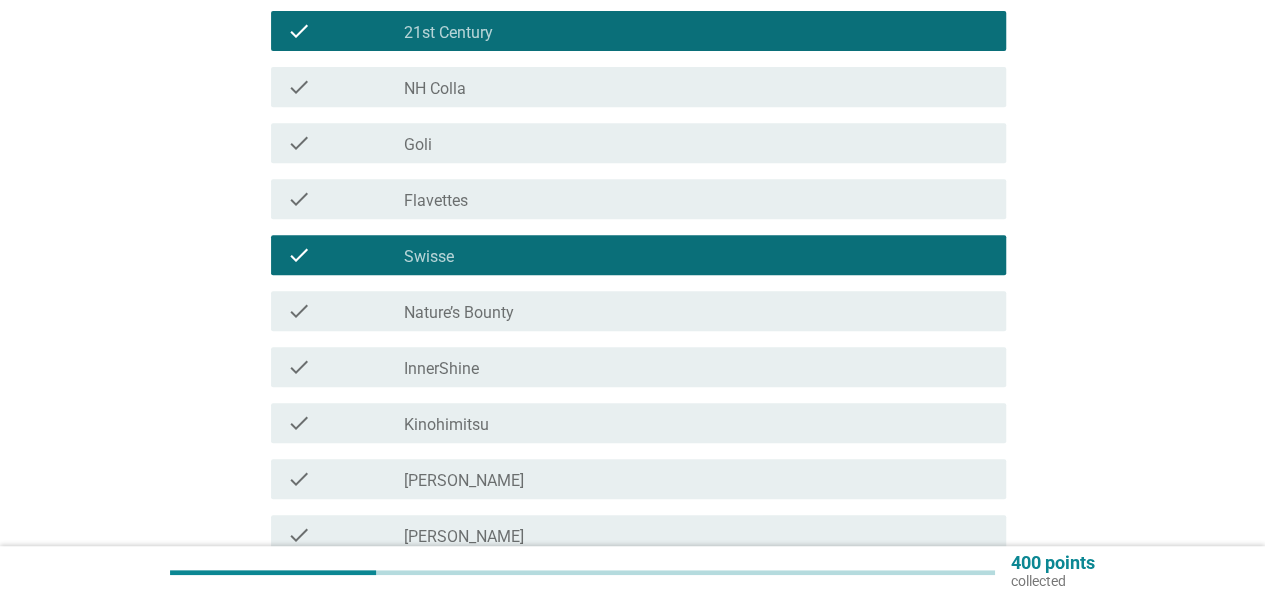 click on "check_box_outline_blank Kinohimitsu" at bounding box center (697, 423) 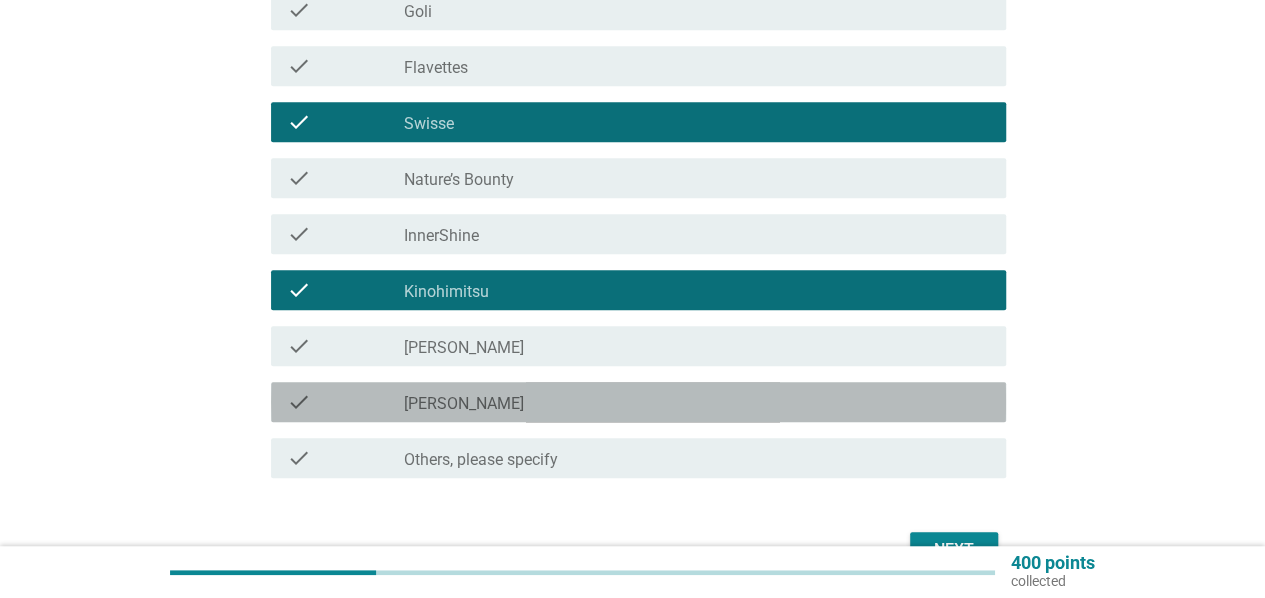 click on "check_box_outline_blank [PERSON_NAME]" at bounding box center [697, 402] 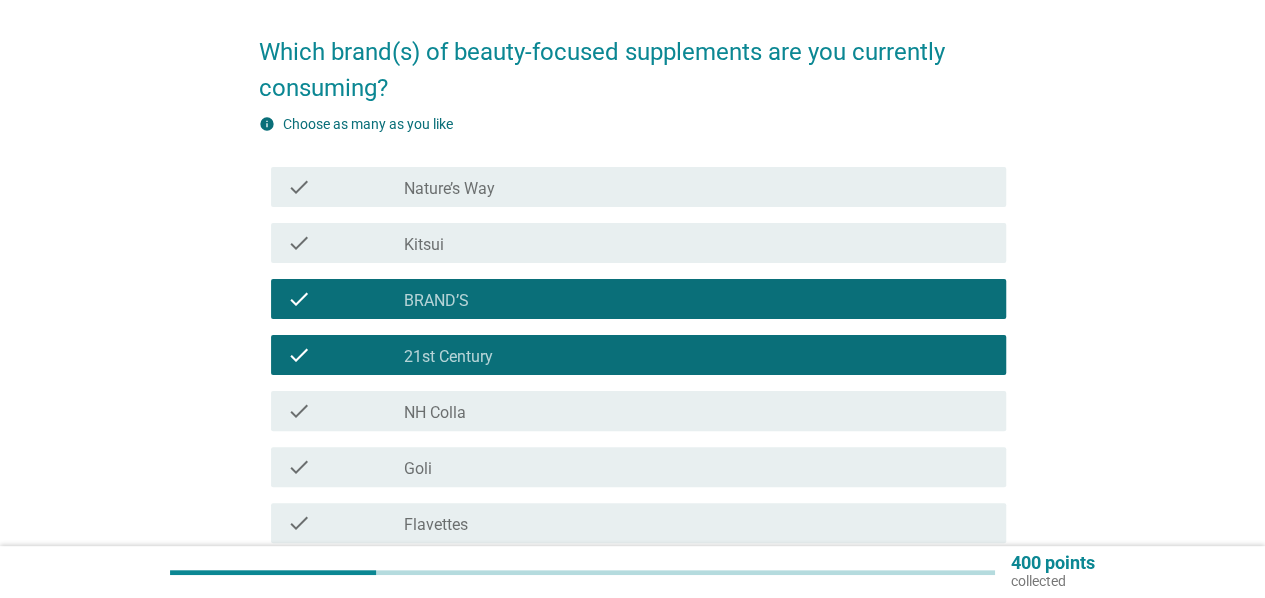 scroll, scrollTop: 0, scrollLeft: 0, axis: both 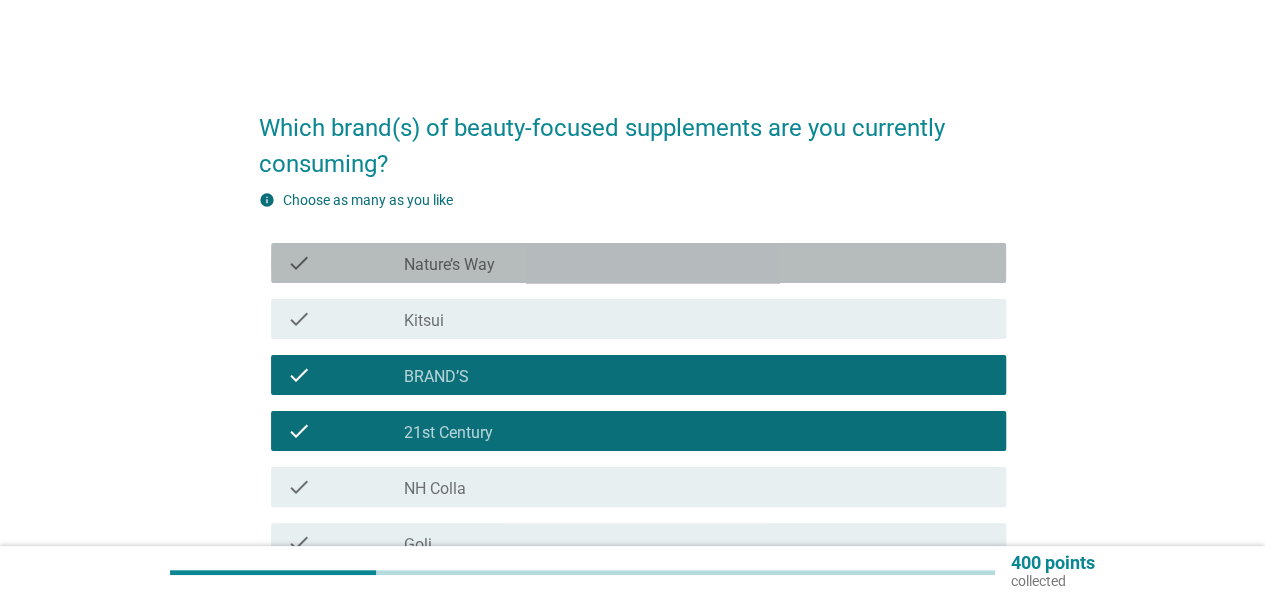 click on "check     check_box_outline_blank Nature’s Way" at bounding box center [638, 263] 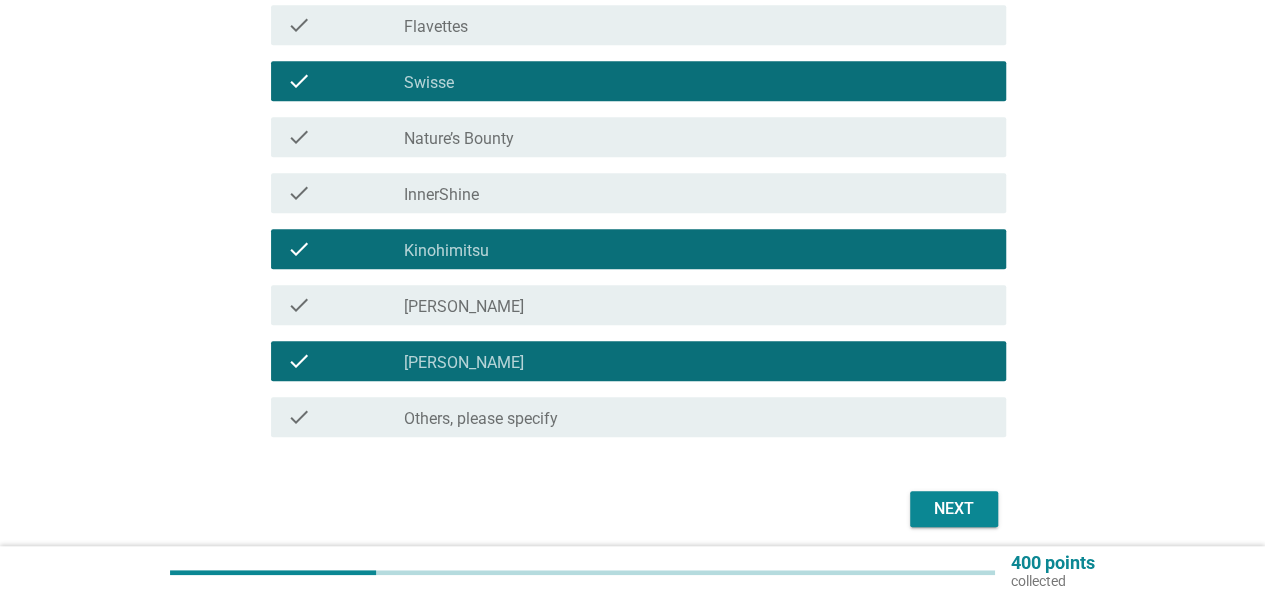 scroll, scrollTop: 651, scrollLeft: 0, axis: vertical 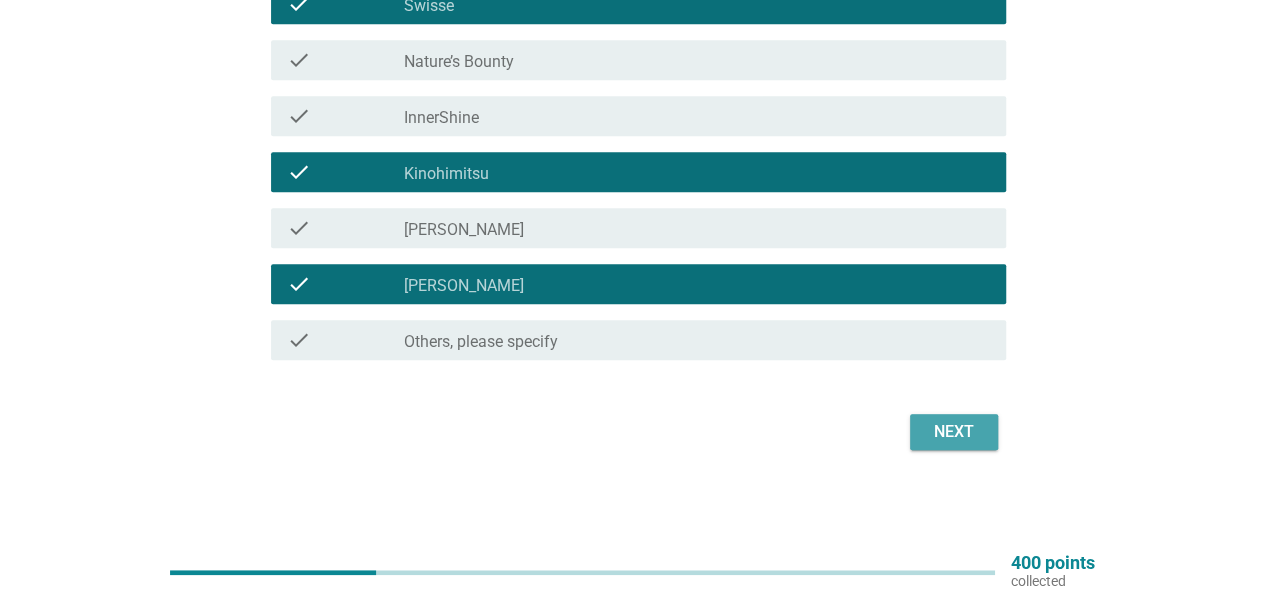 click on "Next" at bounding box center (954, 432) 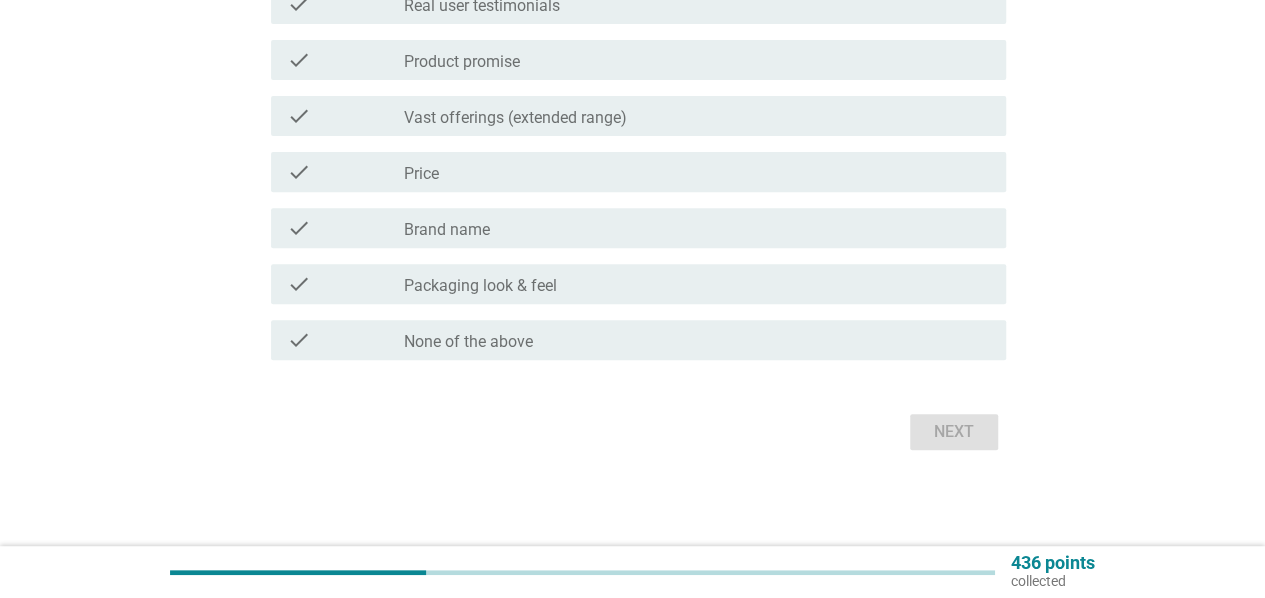 scroll, scrollTop: 0, scrollLeft: 0, axis: both 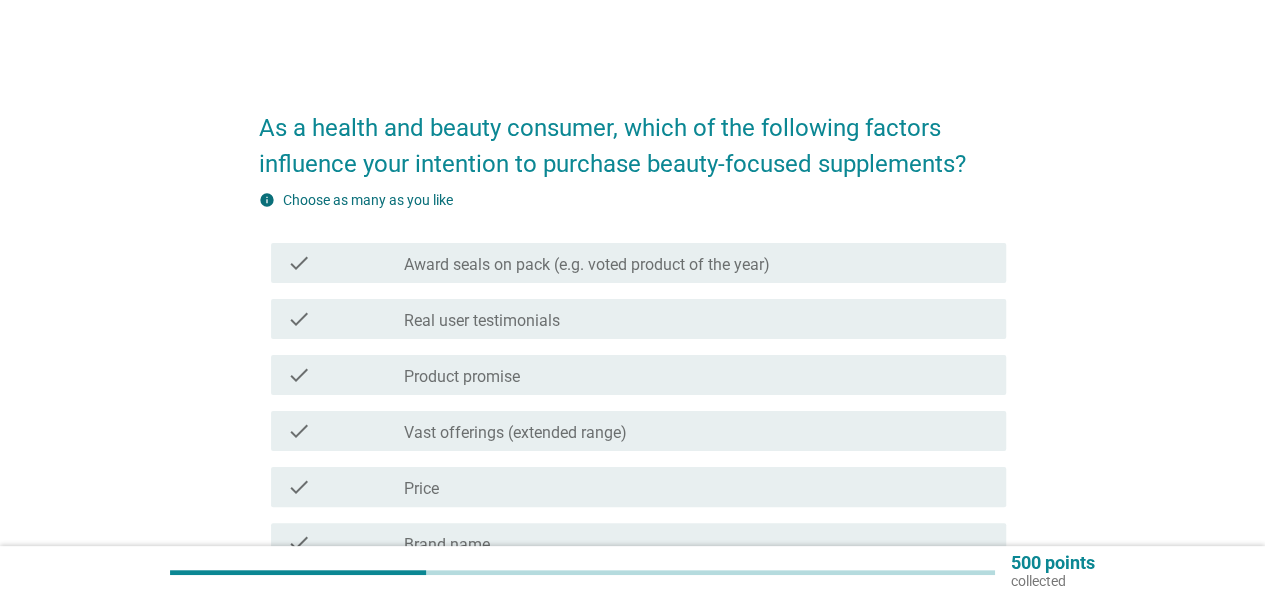 click on "check     check_box_outline_blank Real user testimonials" at bounding box center [638, 319] 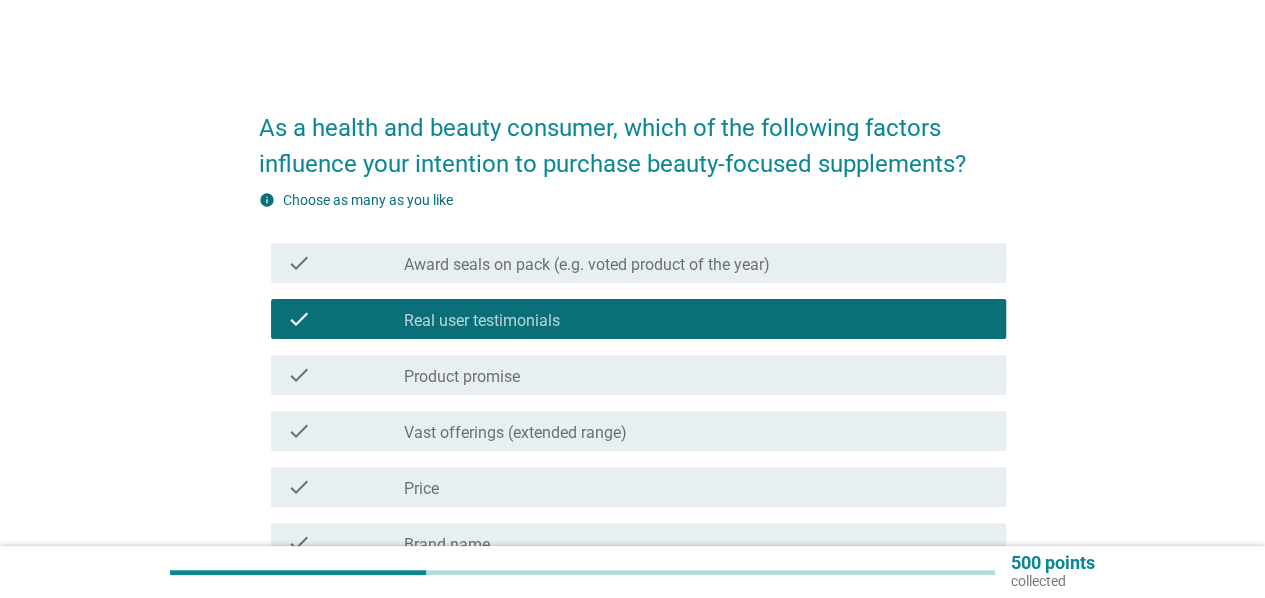 click on "check     check_box_outline_blank Product promise" at bounding box center [632, 375] 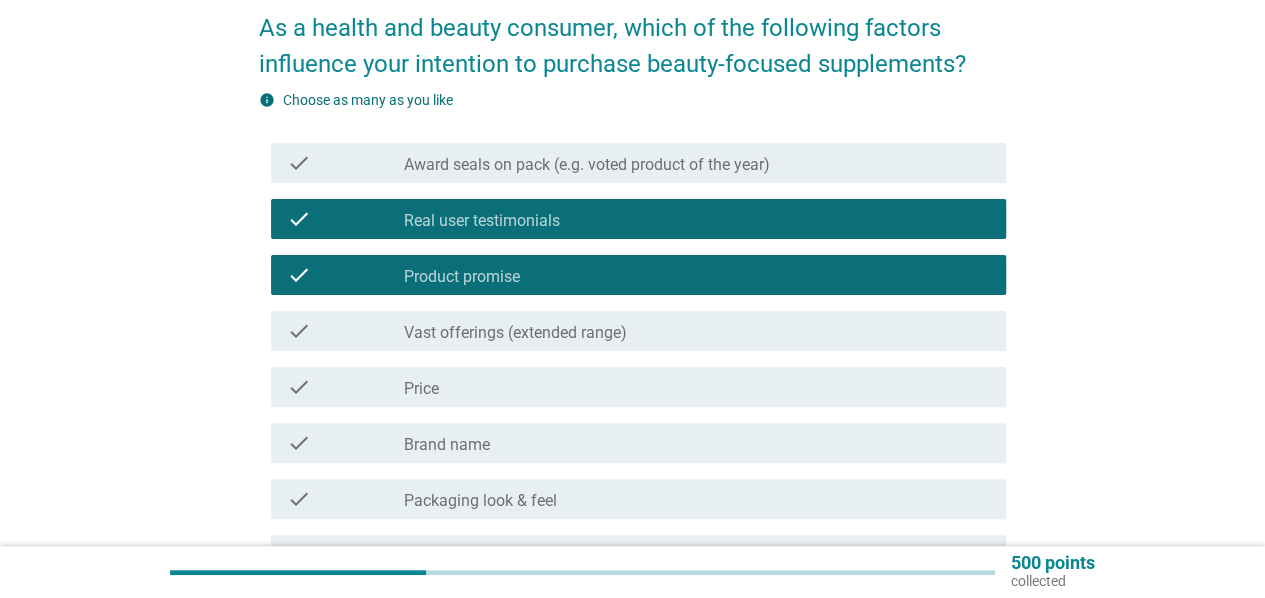 scroll, scrollTop: 133, scrollLeft: 0, axis: vertical 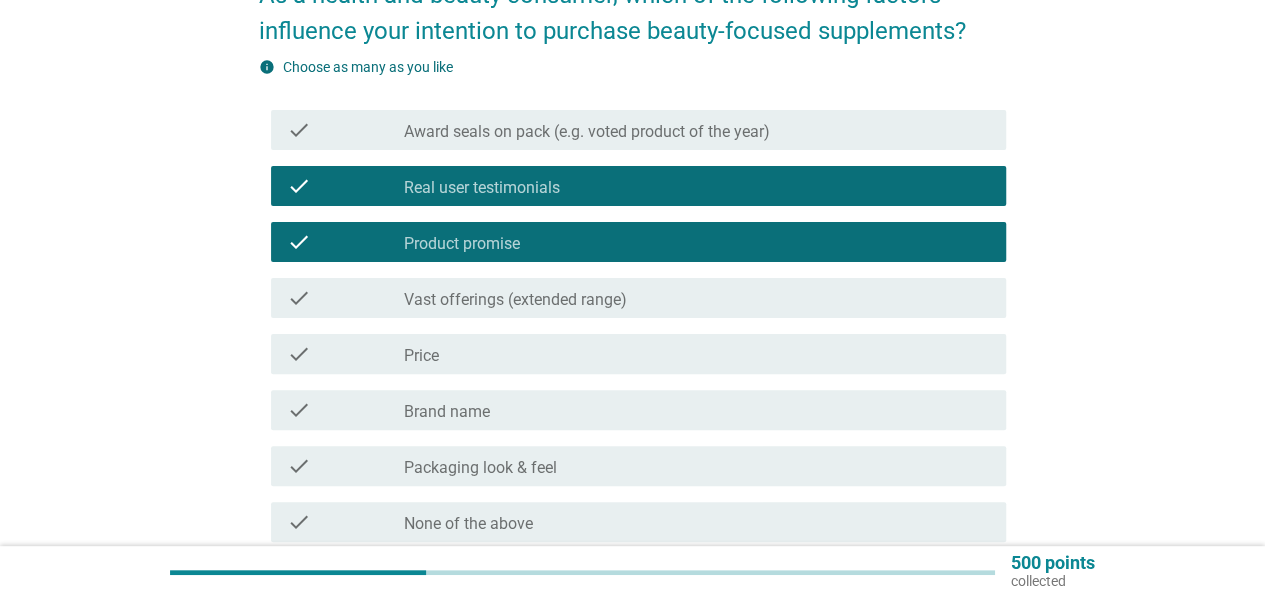 click on "check_box_outline_blank Price" at bounding box center (697, 354) 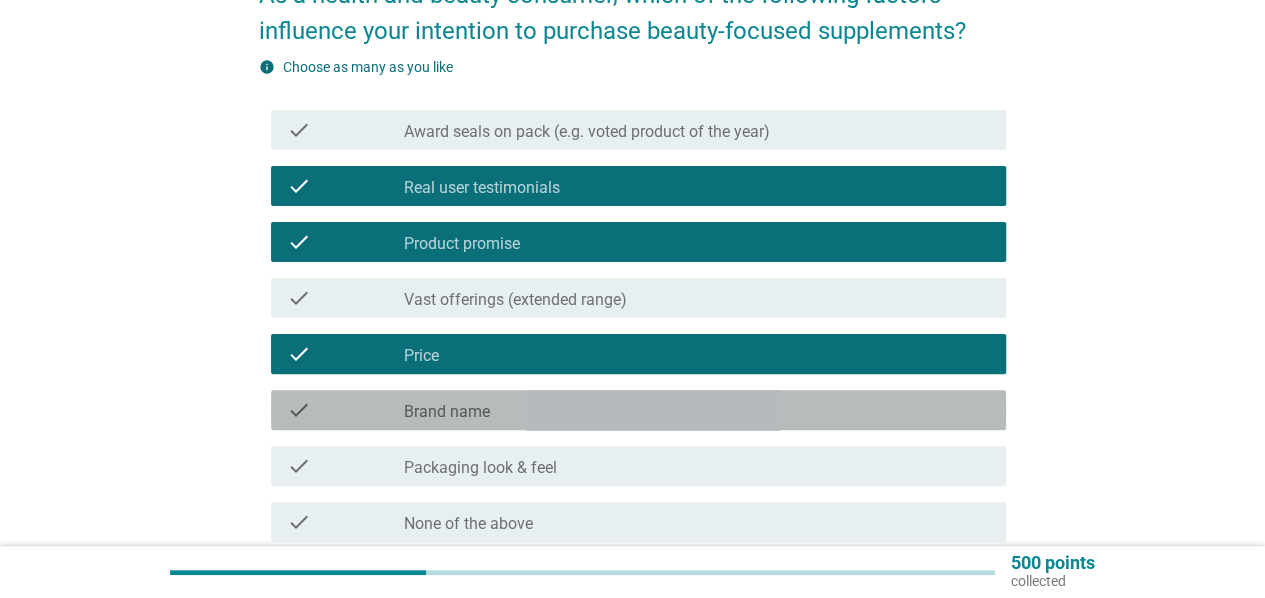 click on "check_box_outline_blank Brand name" at bounding box center (697, 410) 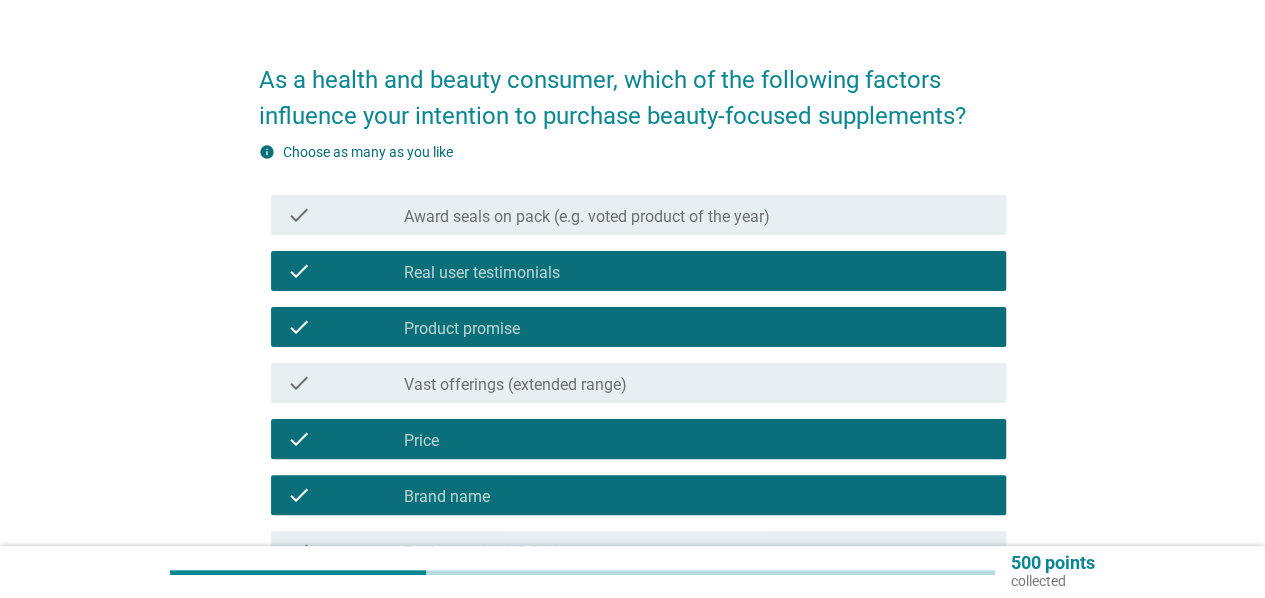 scroll, scrollTop: 315, scrollLeft: 0, axis: vertical 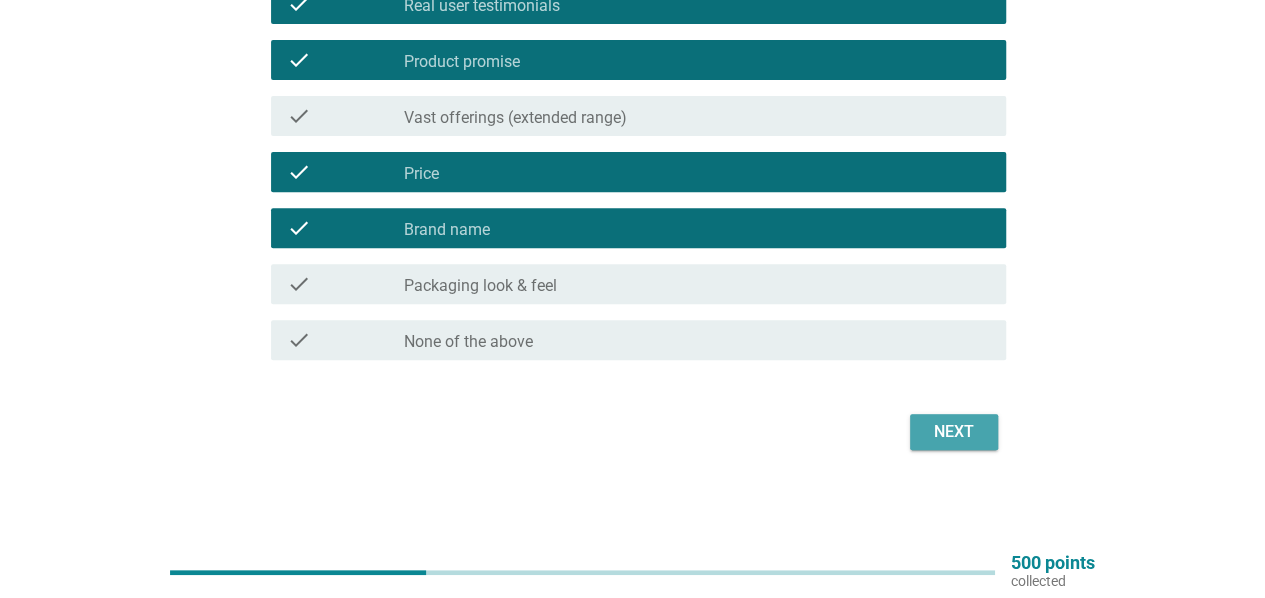 click on "Next" at bounding box center [954, 432] 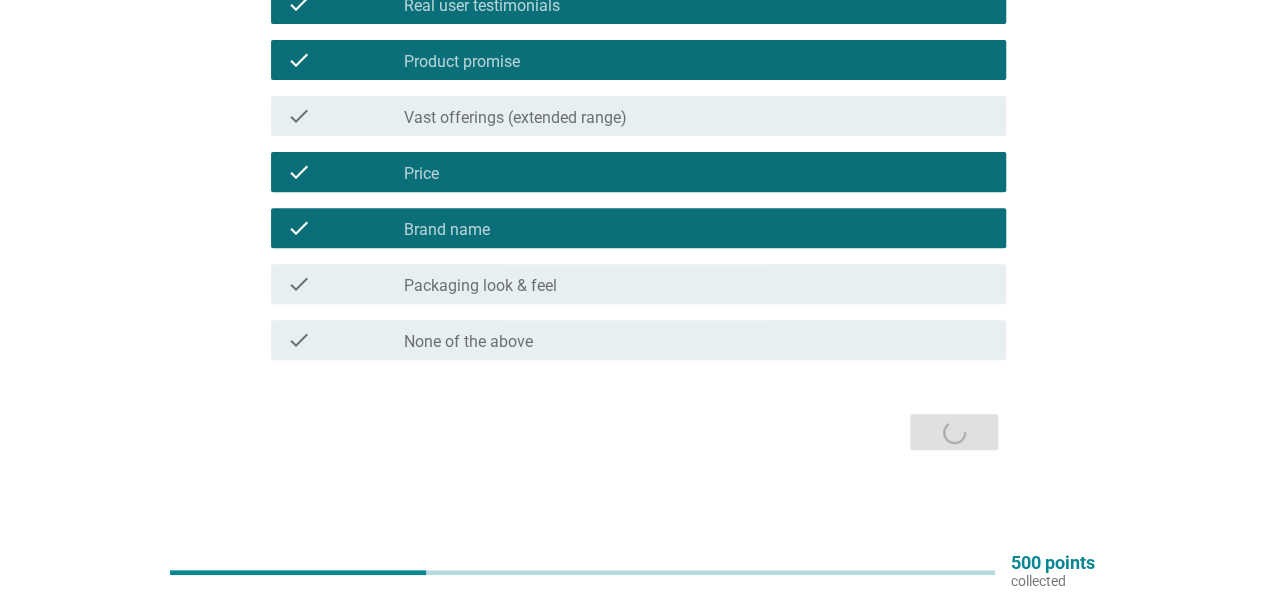 scroll, scrollTop: 0, scrollLeft: 0, axis: both 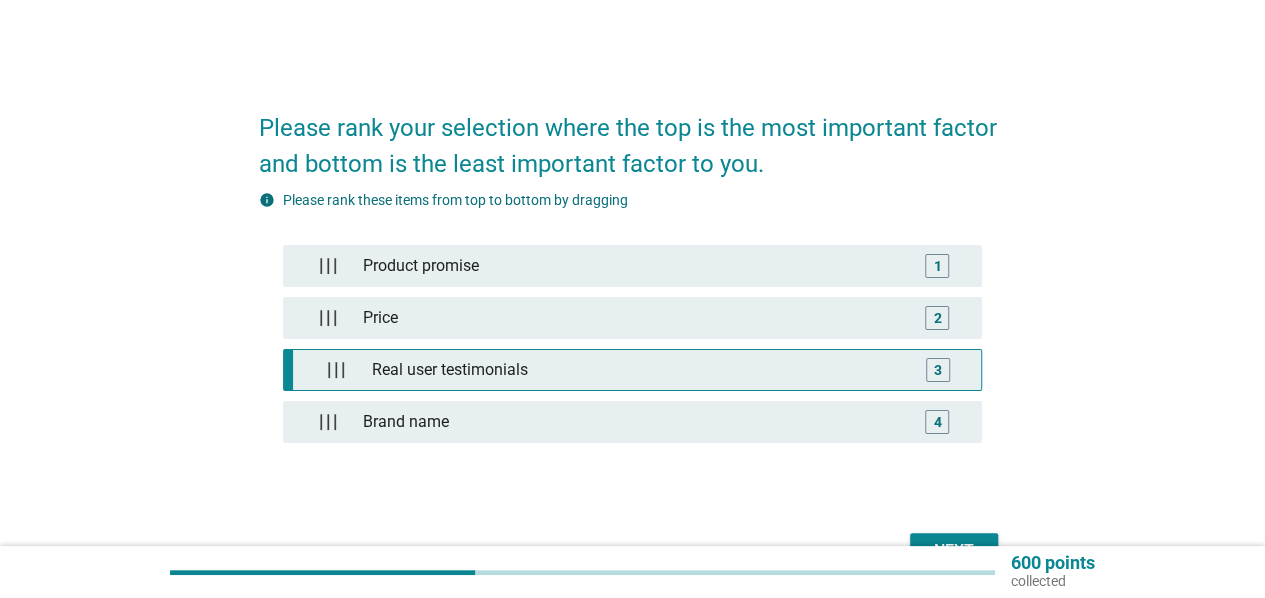 type 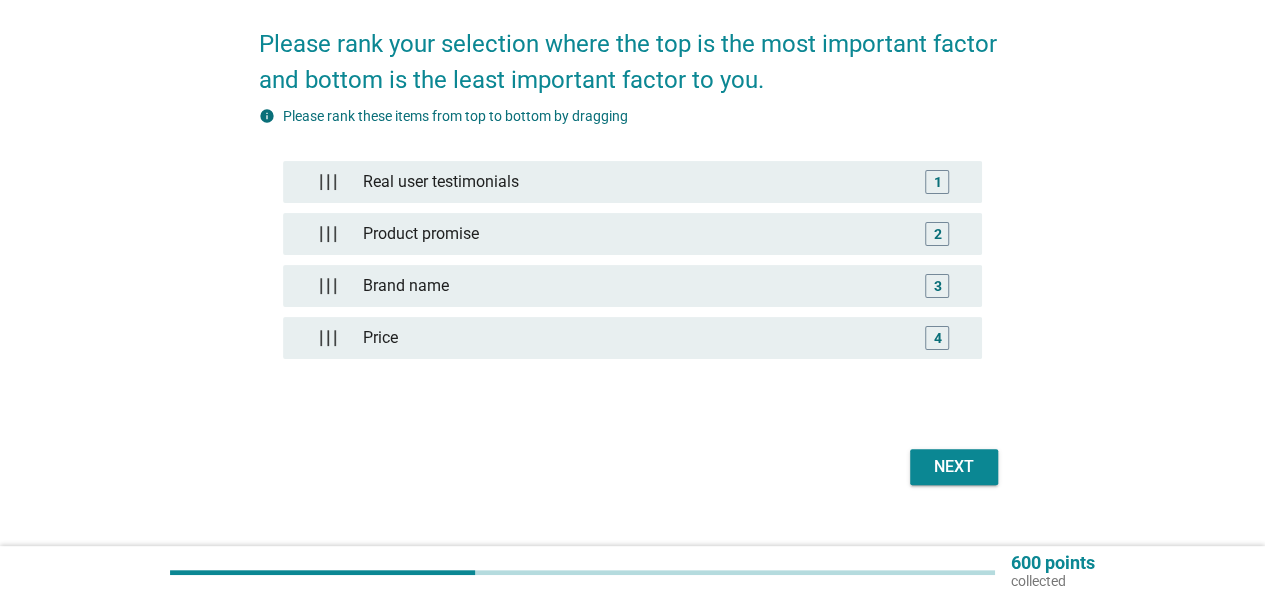 scroll, scrollTop: 116, scrollLeft: 0, axis: vertical 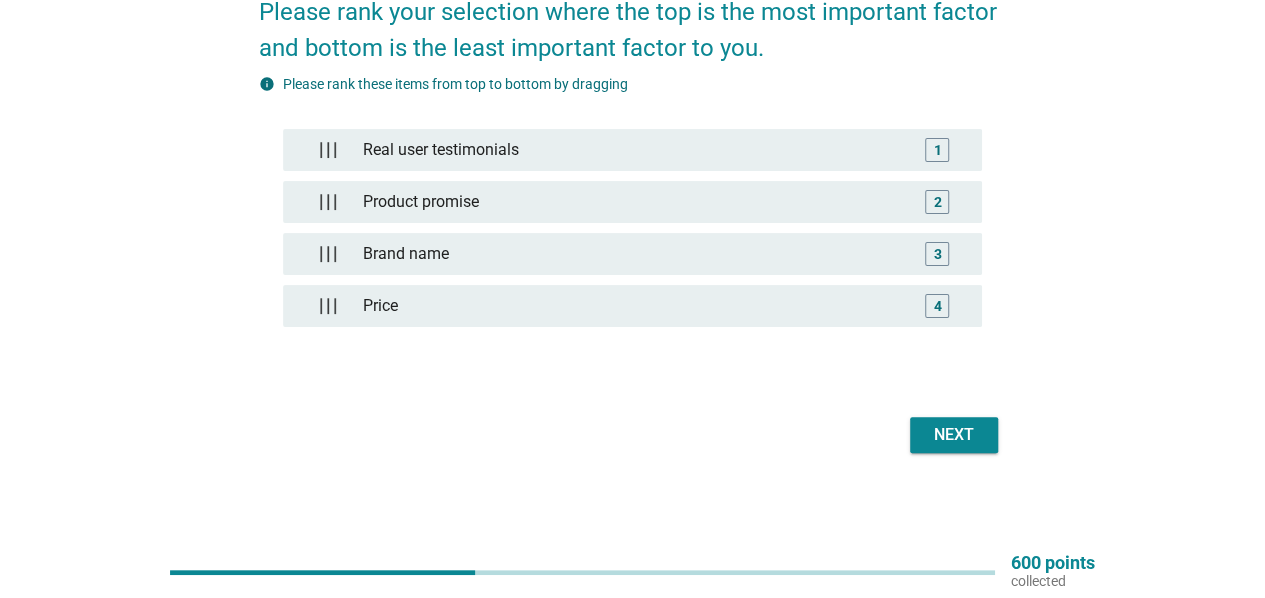 click on "Next" at bounding box center (632, 435) 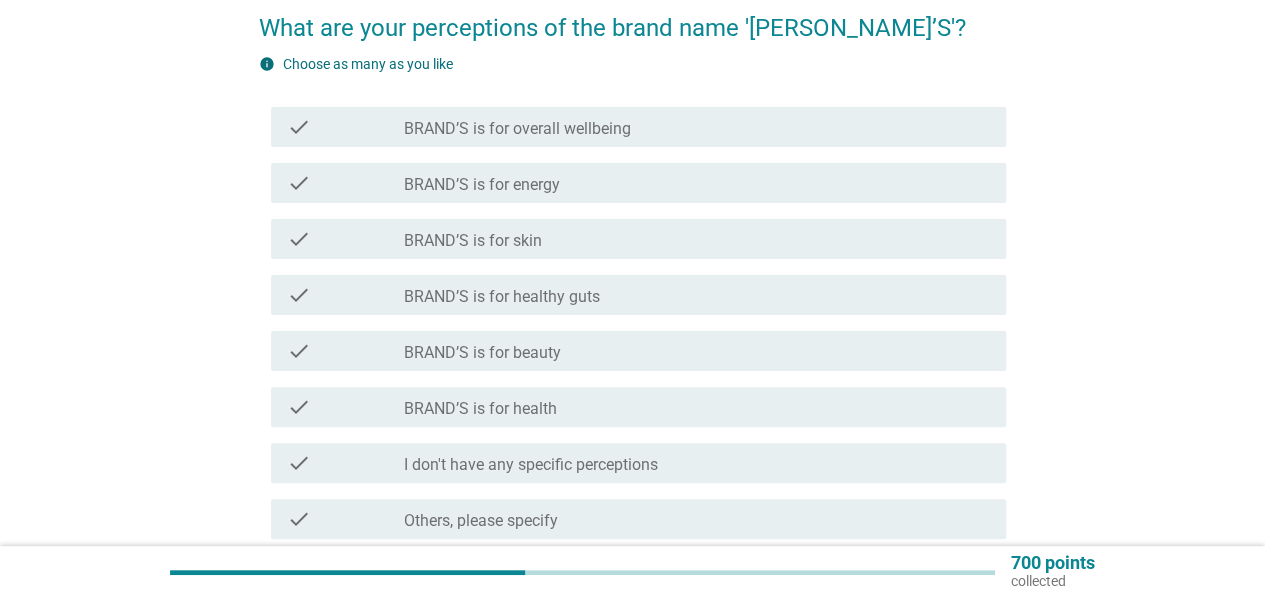 scroll, scrollTop: 133, scrollLeft: 0, axis: vertical 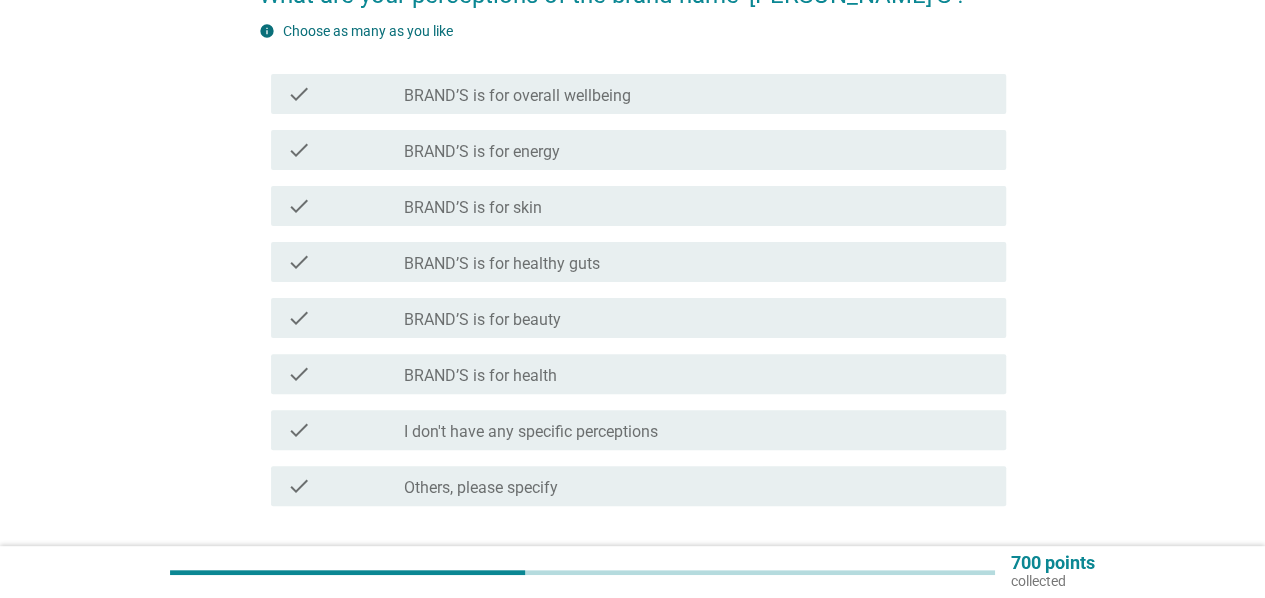click on "check_box_outline_blank BRAND’S is for healthy guts" at bounding box center [697, 262] 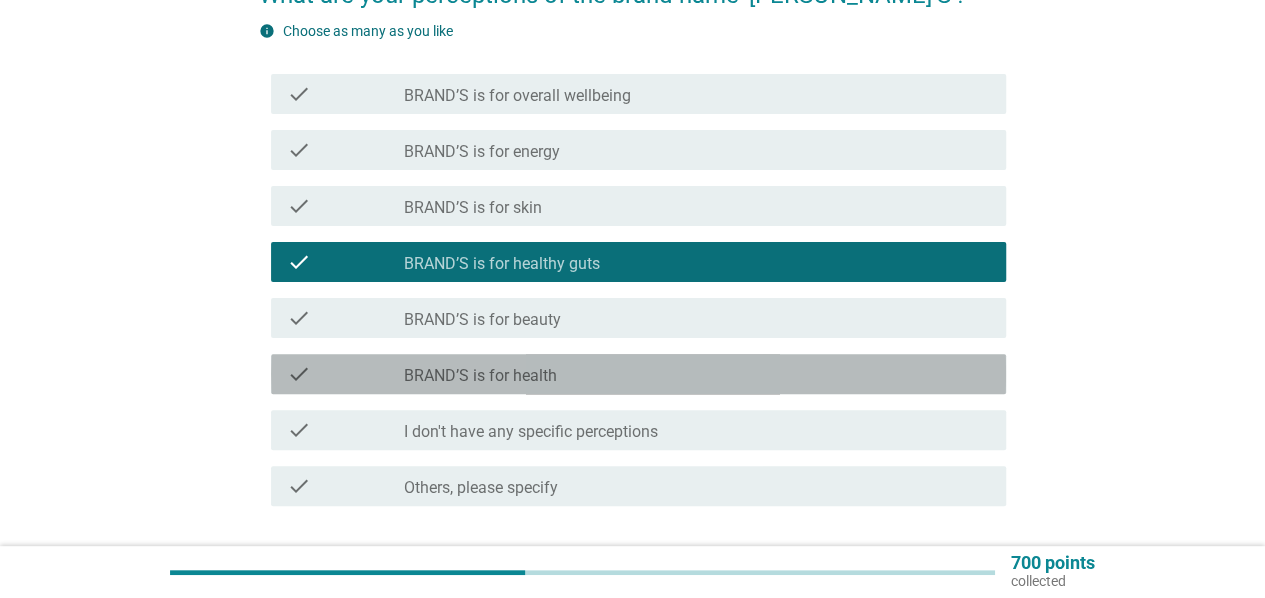 click on "check_box_outline_blank BRAND’S is for health" at bounding box center [697, 374] 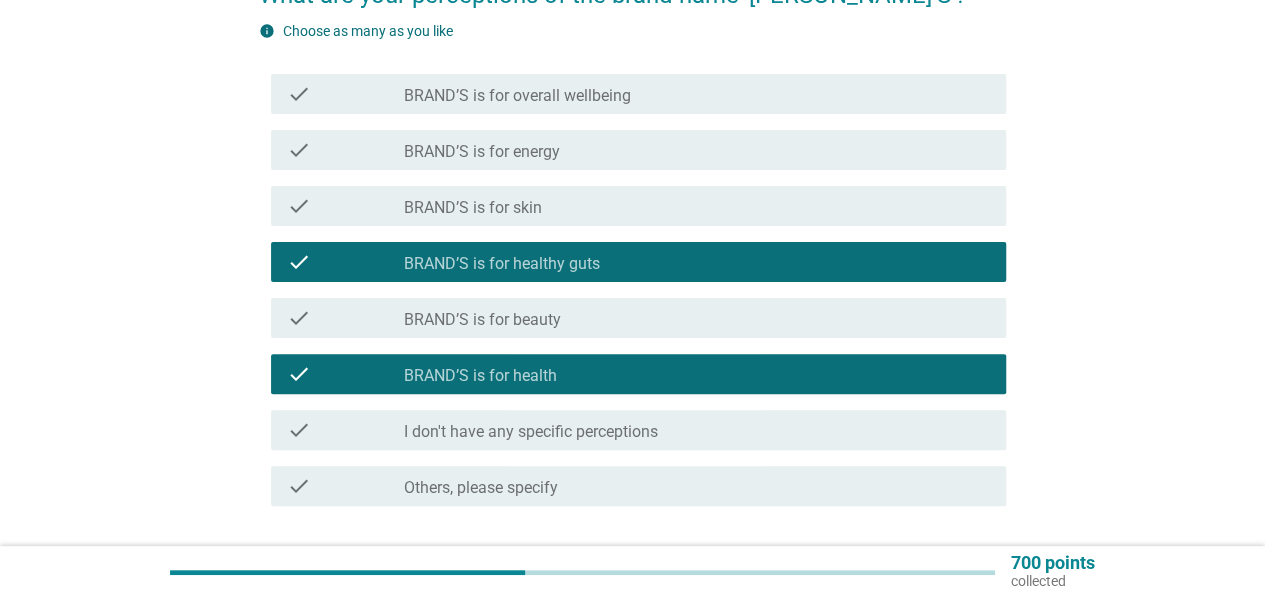 click on "check_box_outline_blank BRAND’S is for energy" at bounding box center [697, 150] 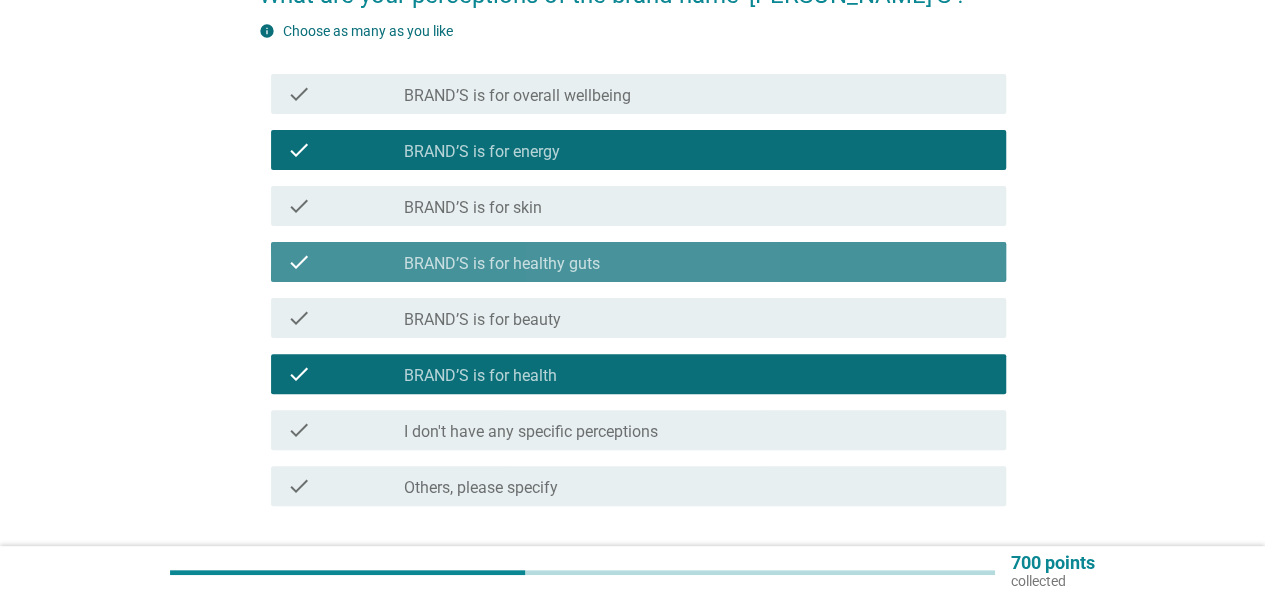 click on "check_box_outline_blank BRAND’S is for healthy guts" at bounding box center (697, 262) 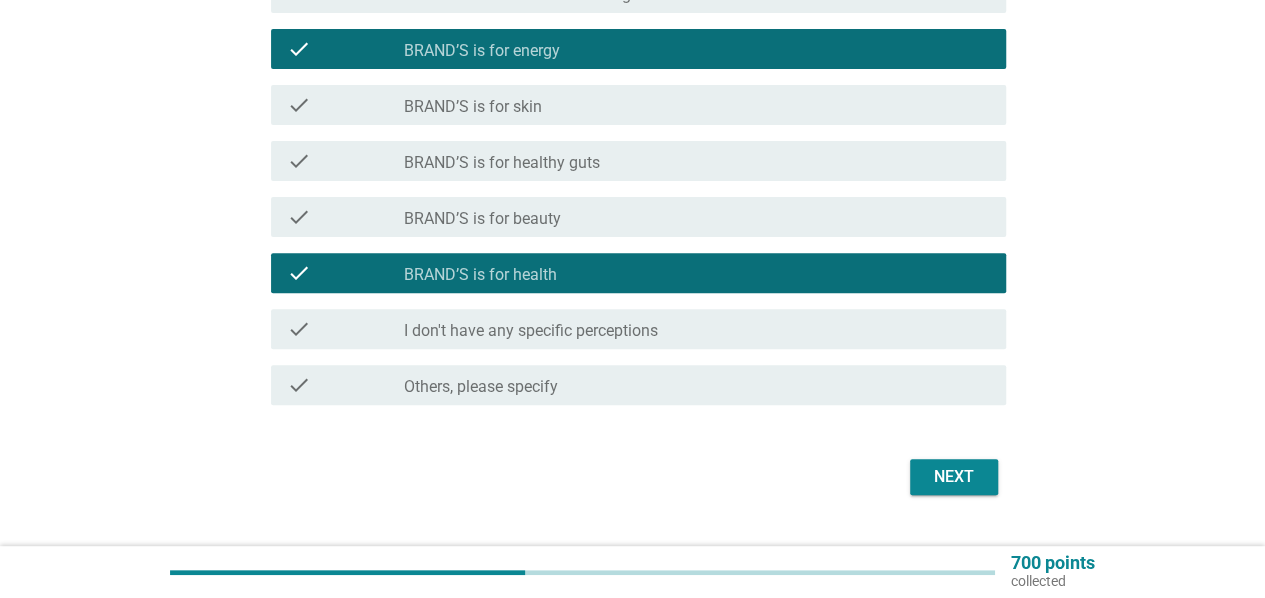 scroll, scrollTop: 266, scrollLeft: 0, axis: vertical 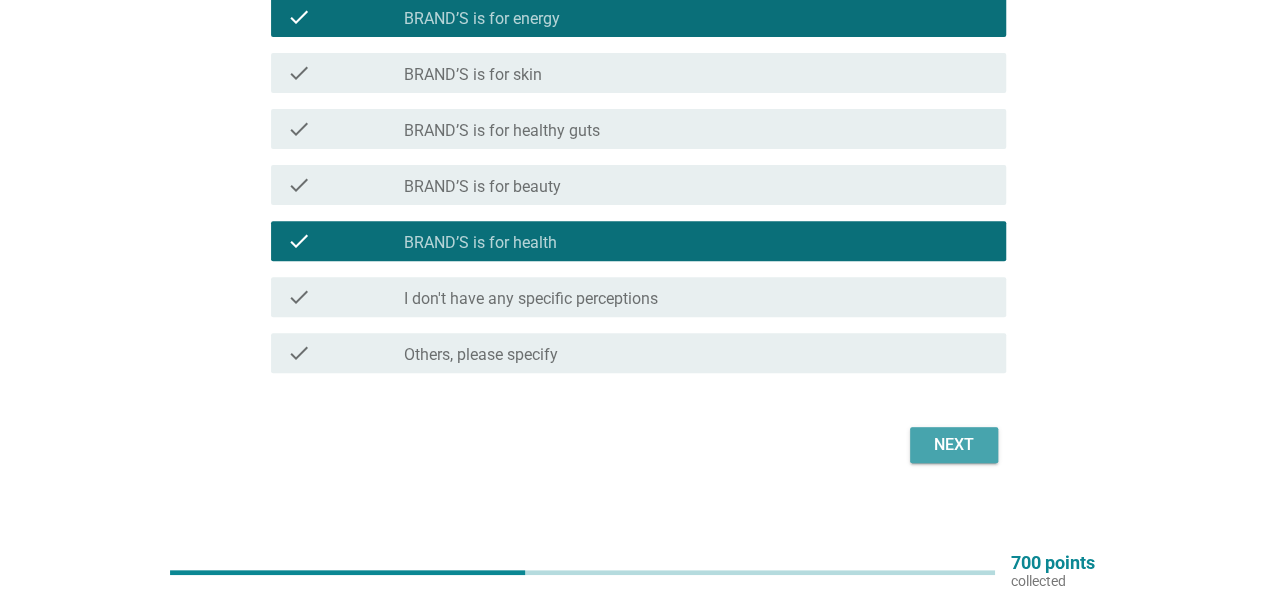 click on "Next" at bounding box center [954, 445] 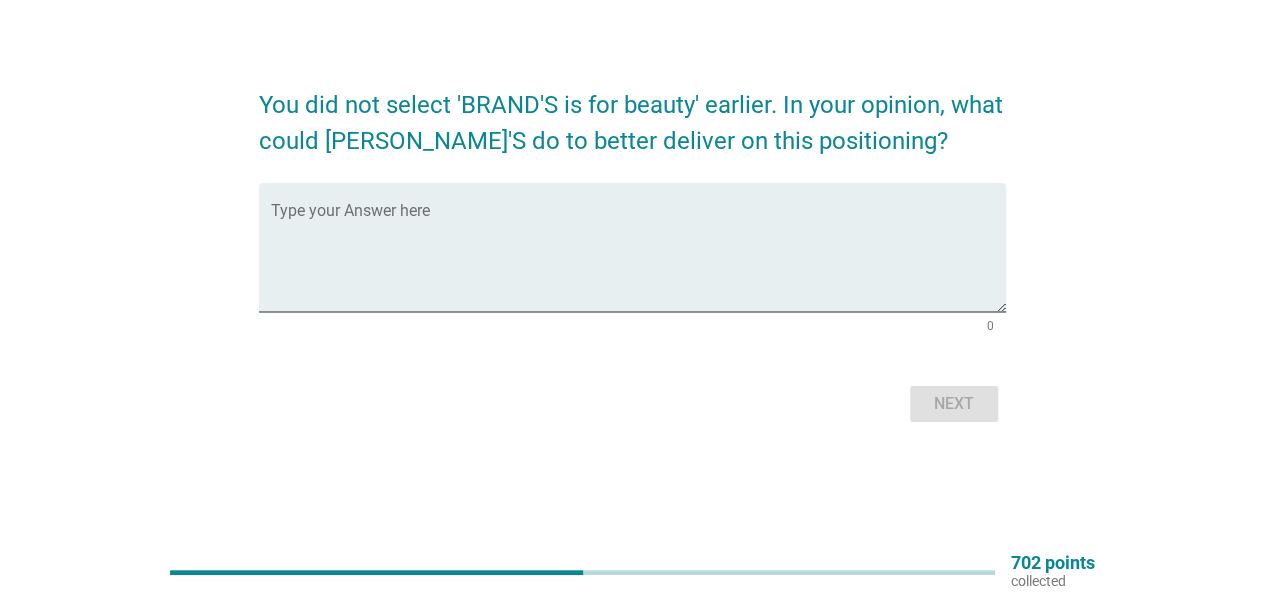 scroll, scrollTop: 0, scrollLeft: 0, axis: both 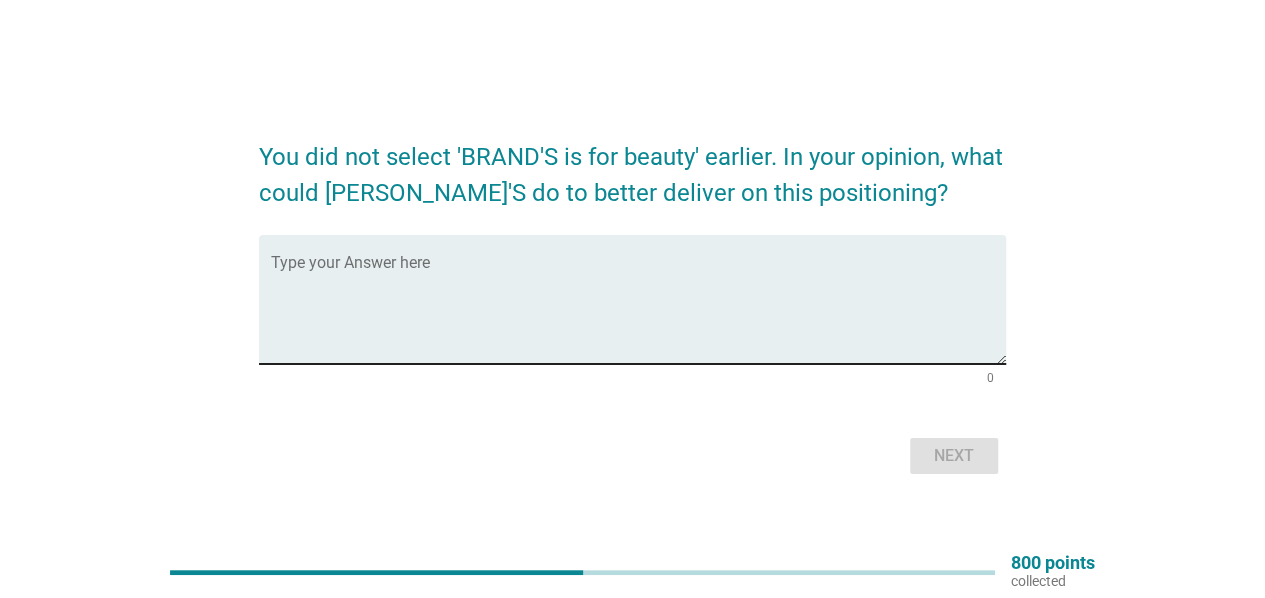 click on "Type your Answer here" at bounding box center [638, 299] 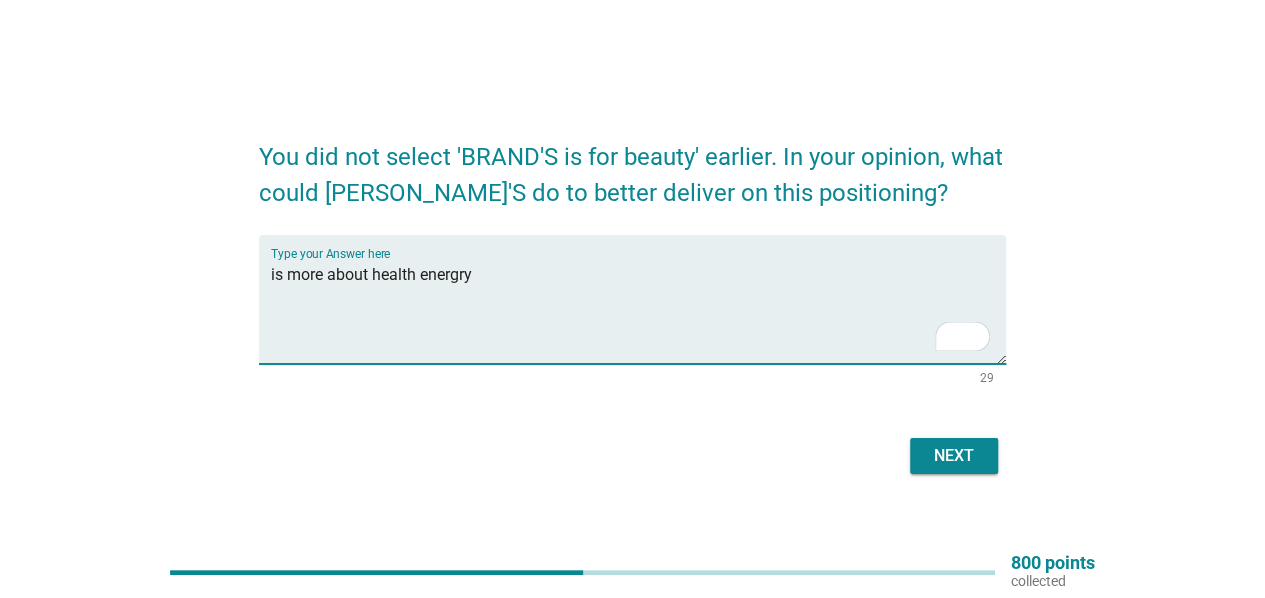 type on "is more about health energry" 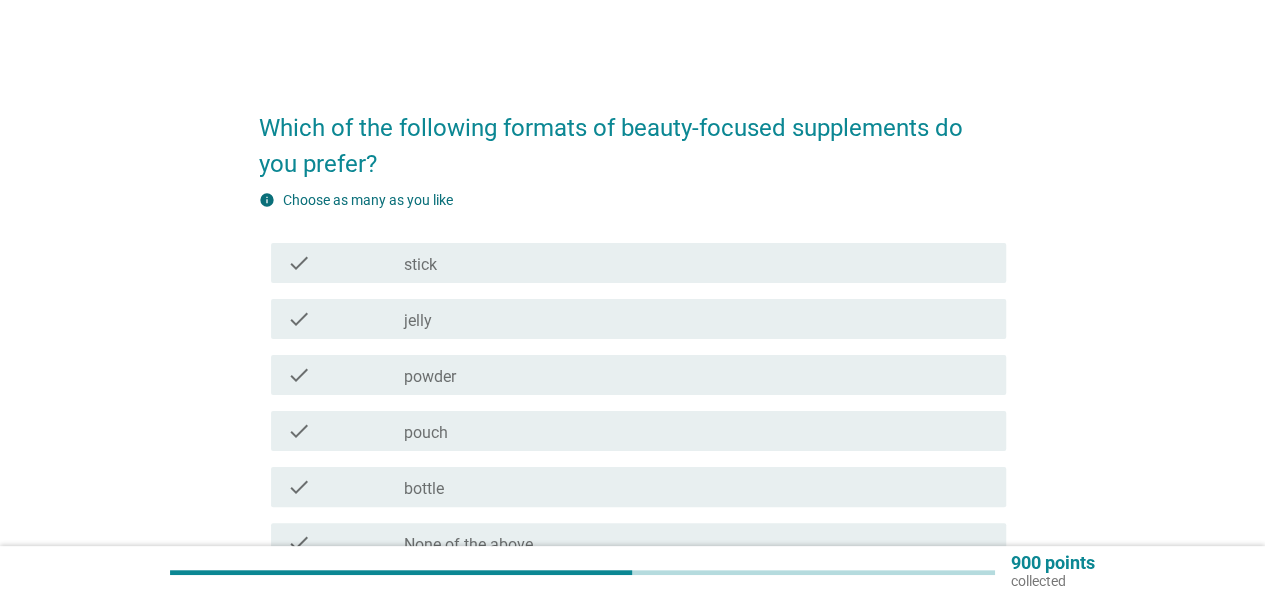 click on "check     check_box_outline_blank stick" at bounding box center [638, 263] 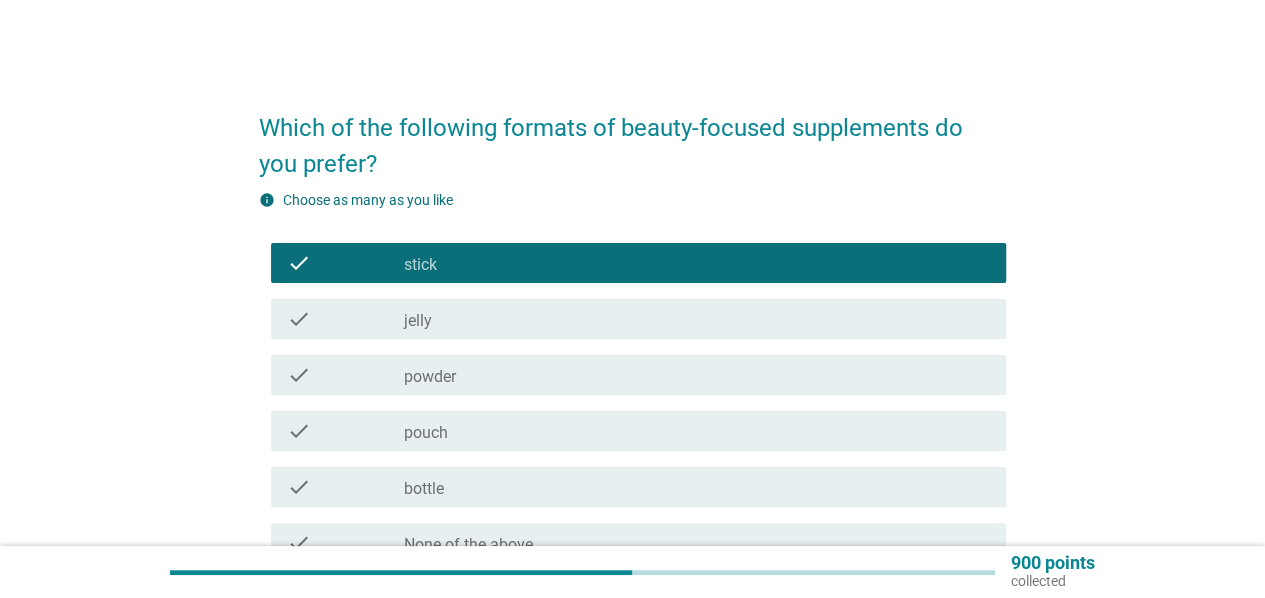 scroll, scrollTop: 133, scrollLeft: 0, axis: vertical 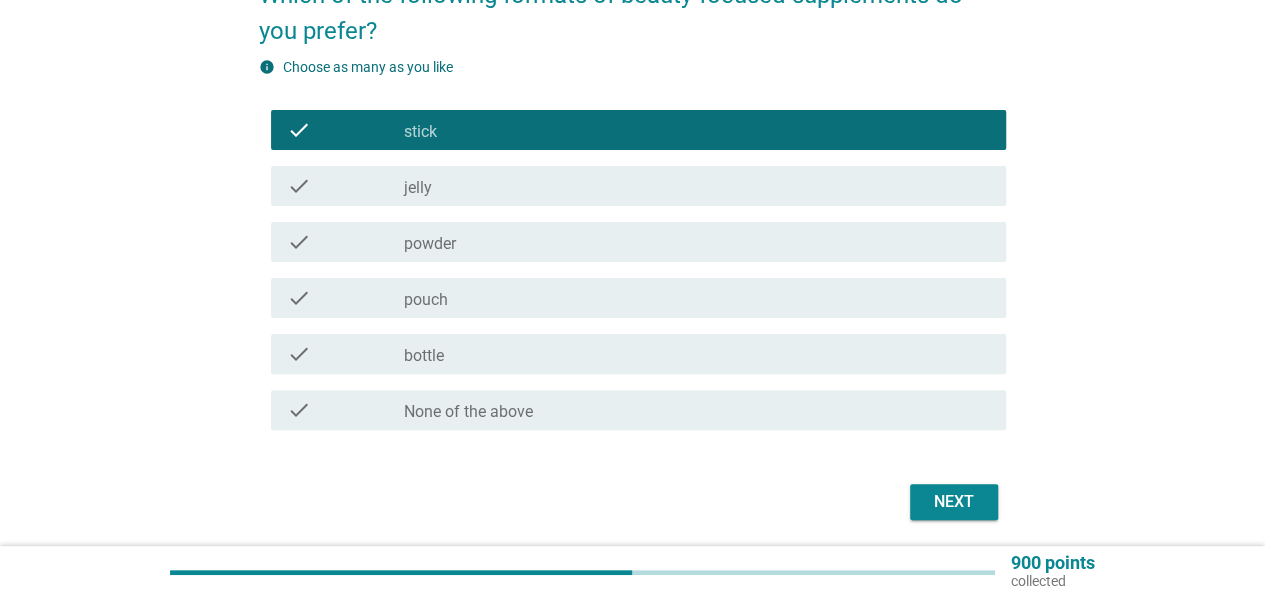 click on "check_box_outline_blank powder" at bounding box center [697, 242] 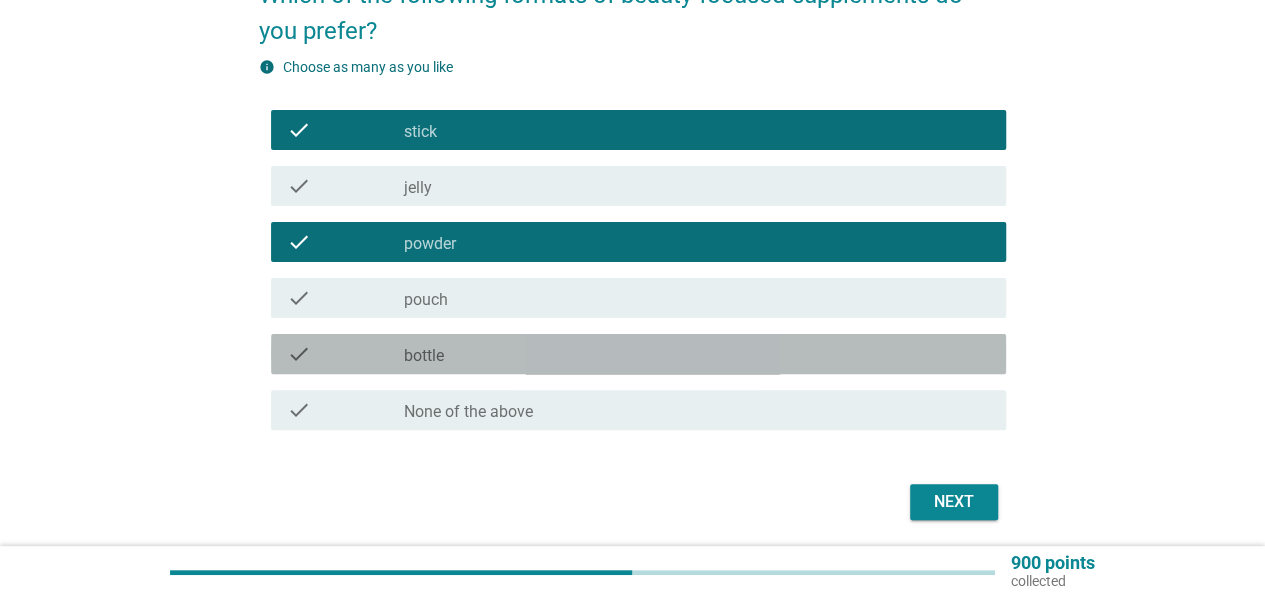 click on "check_box_outline_blank bottle" at bounding box center [697, 354] 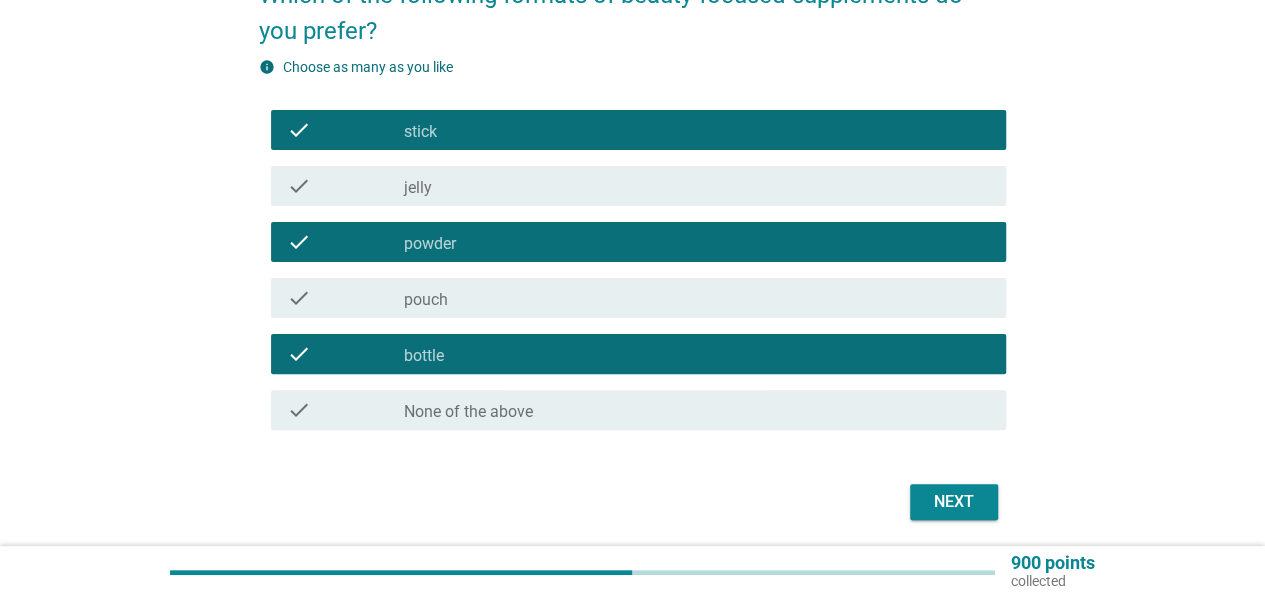 click on "check_box_outline_blank pouch" at bounding box center [697, 298] 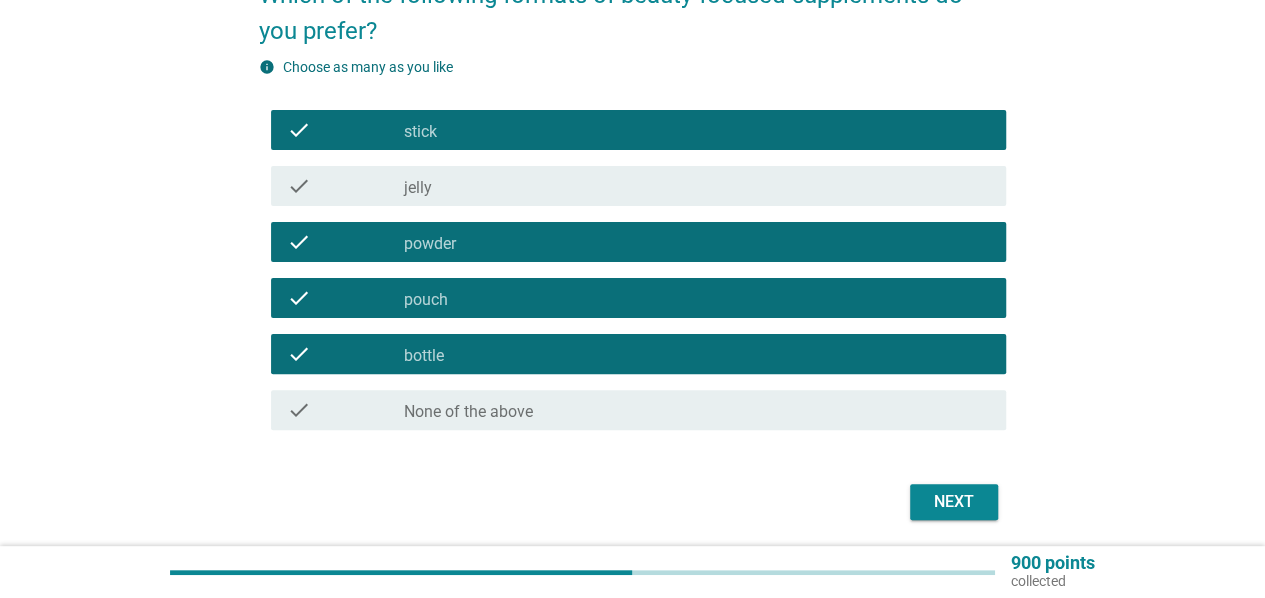 click on "Next" at bounding box center (954, 502) 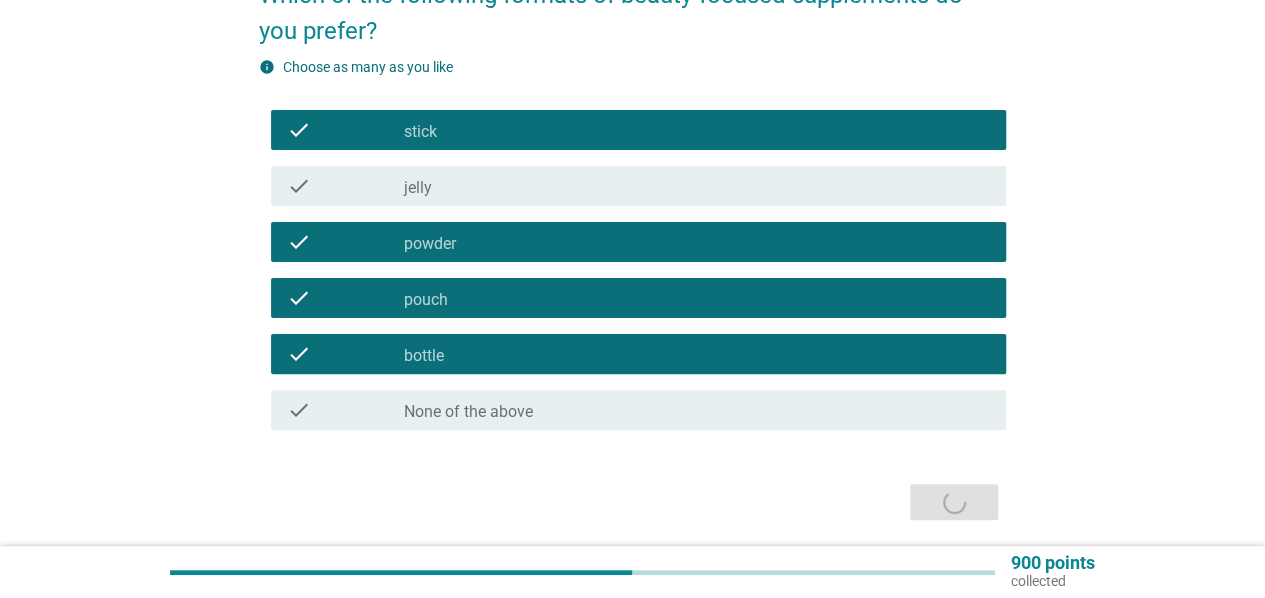 scroll, scrollTop: 0, scrollLeft: 0, axis: both 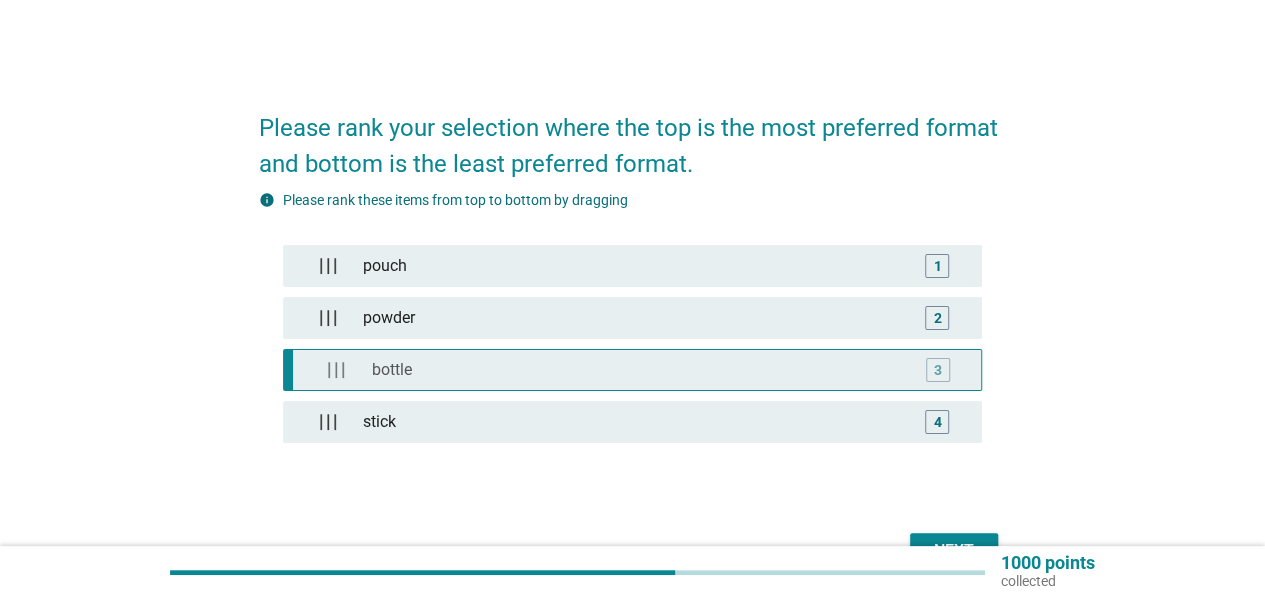 type 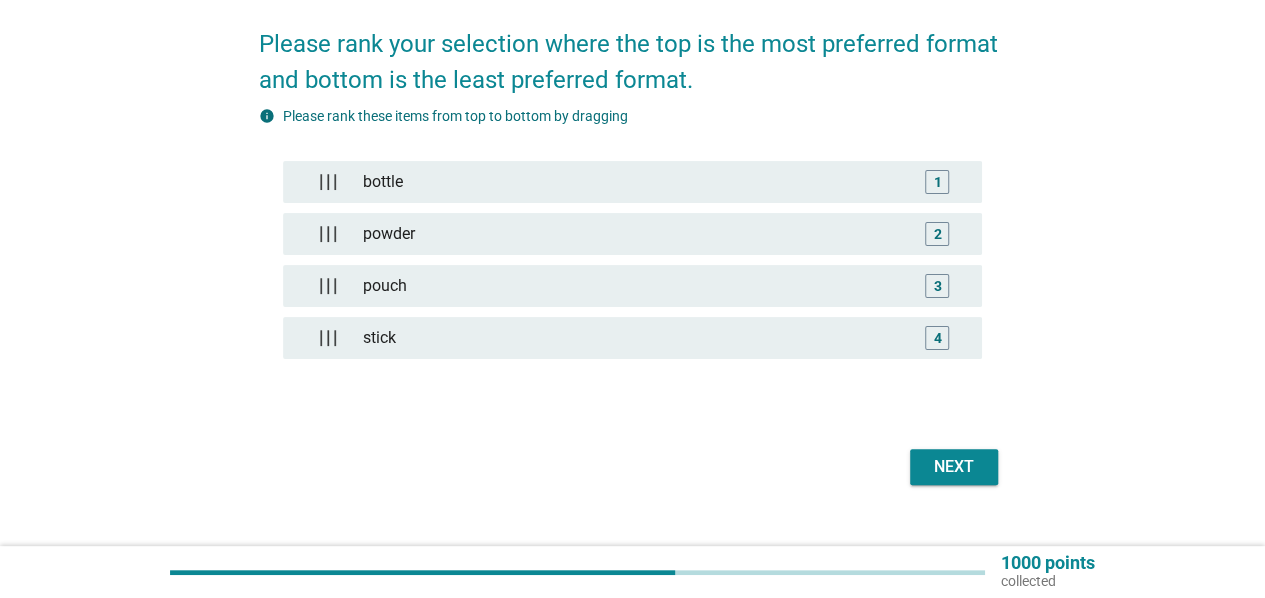 scroll, scrollTop: 116, scrollLeft: 0, axis: vertical 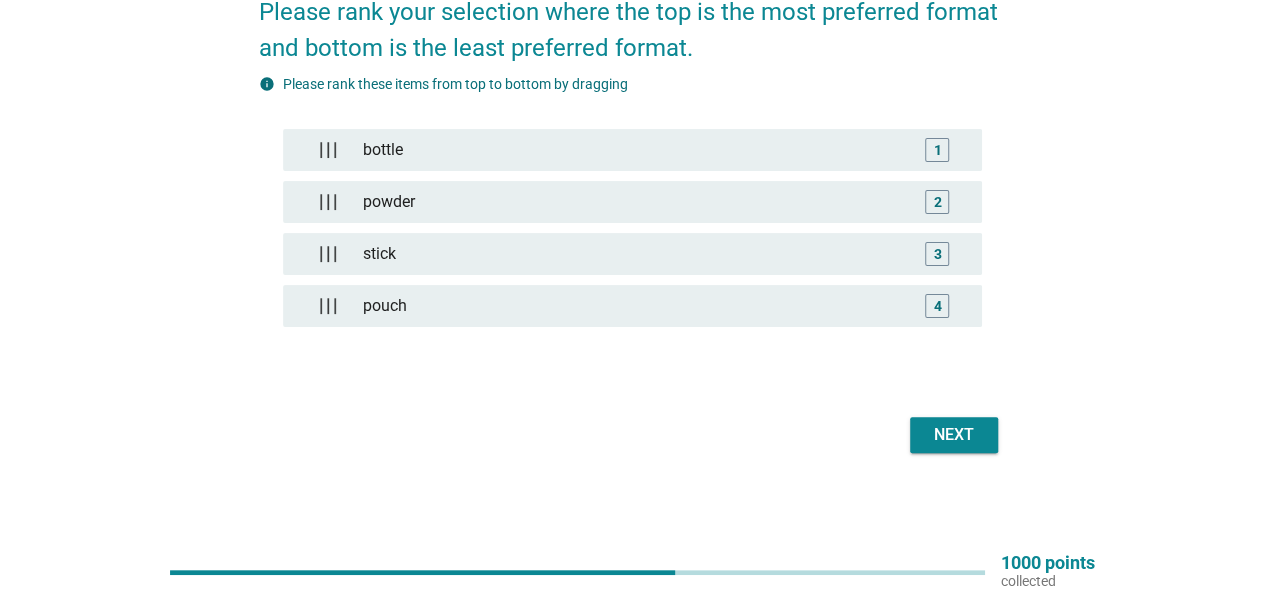 click on "Next" at bounding box center [954, 435] 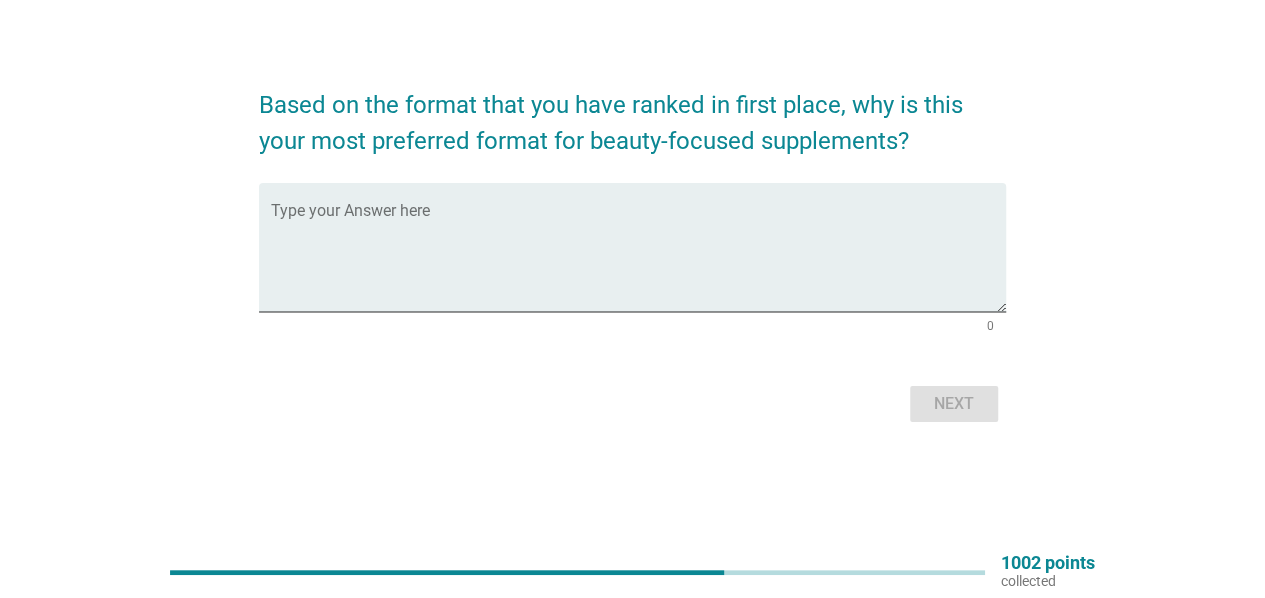 scroll, scrollTop: 0, scrollLeft: 0, axis: both 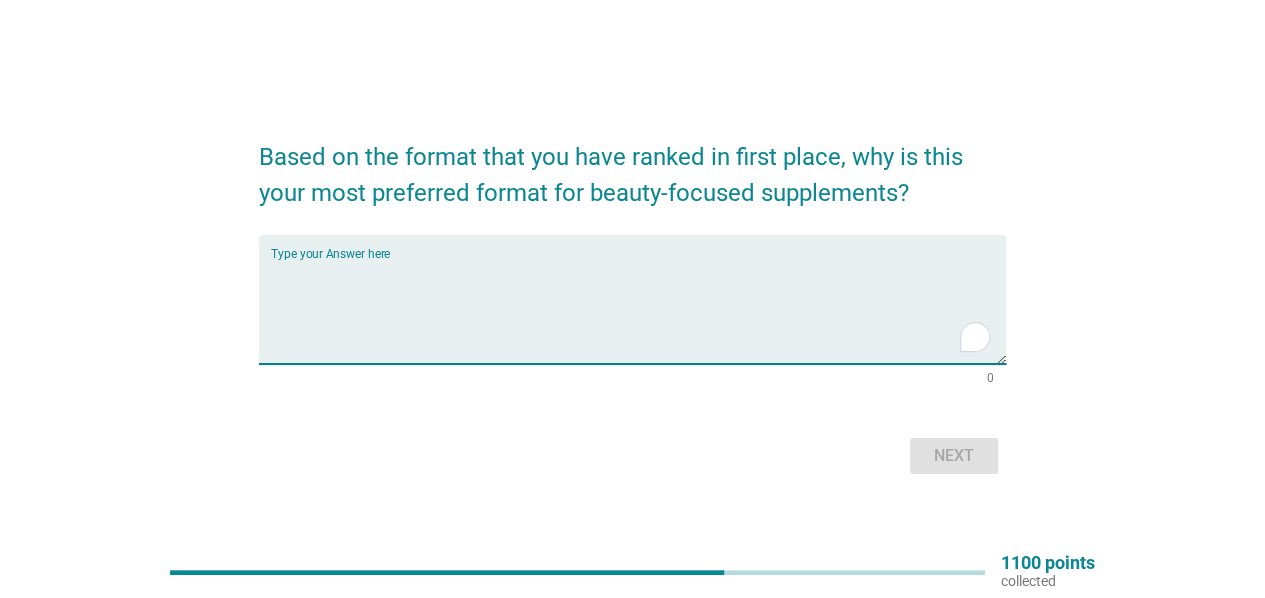 click at bounding box center [638, 311] 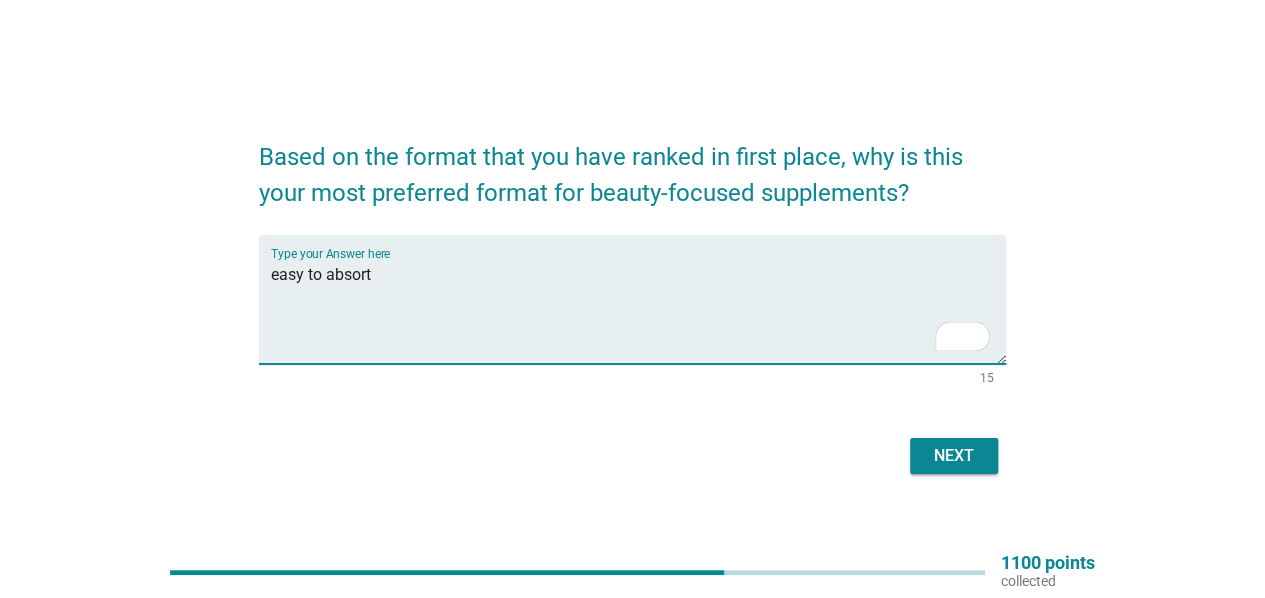 type on "easy to absort" 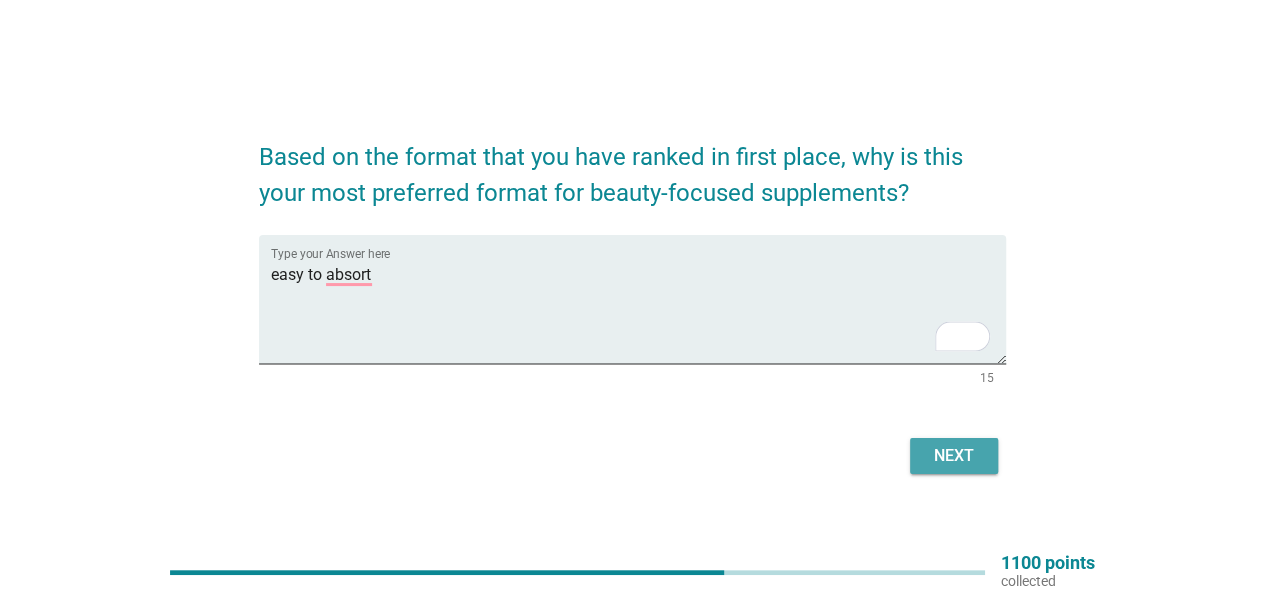 click on "Next" at bounding box center [954, 456] 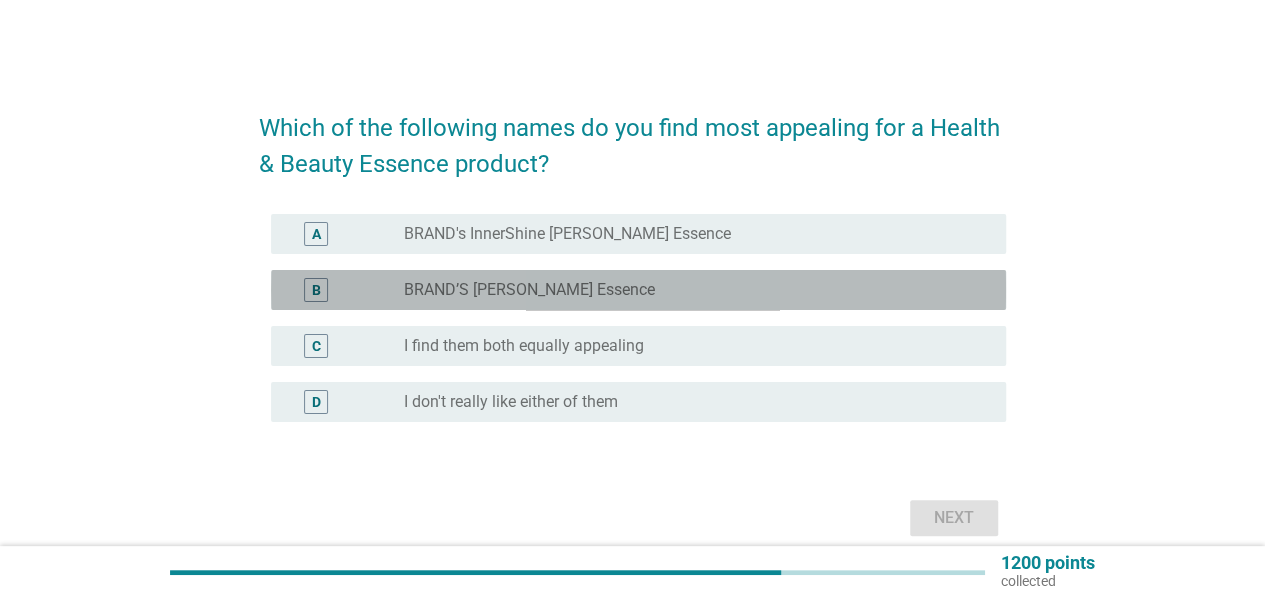 click on "radio_button_unchecked BRAND’S [PERSON_NAME] Essence" at bounding box center [697, 290] 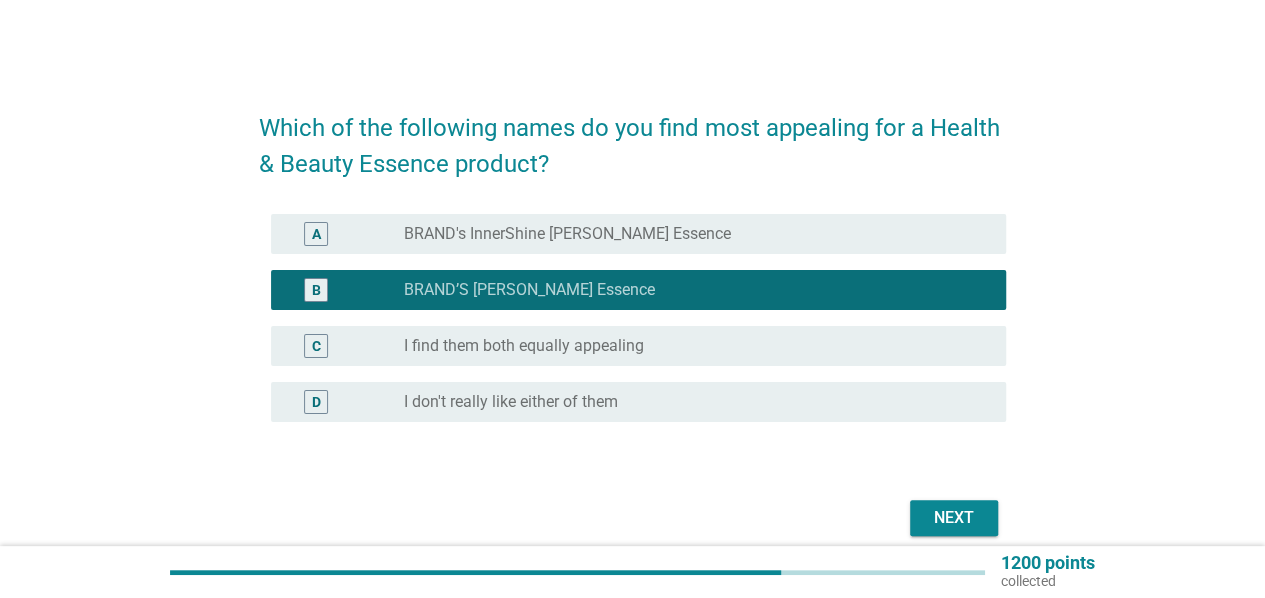 click on "radio_button_unchecked BRAND's InnerShine [PERSON_NAME] Essence" at bounding box center (689, 234) 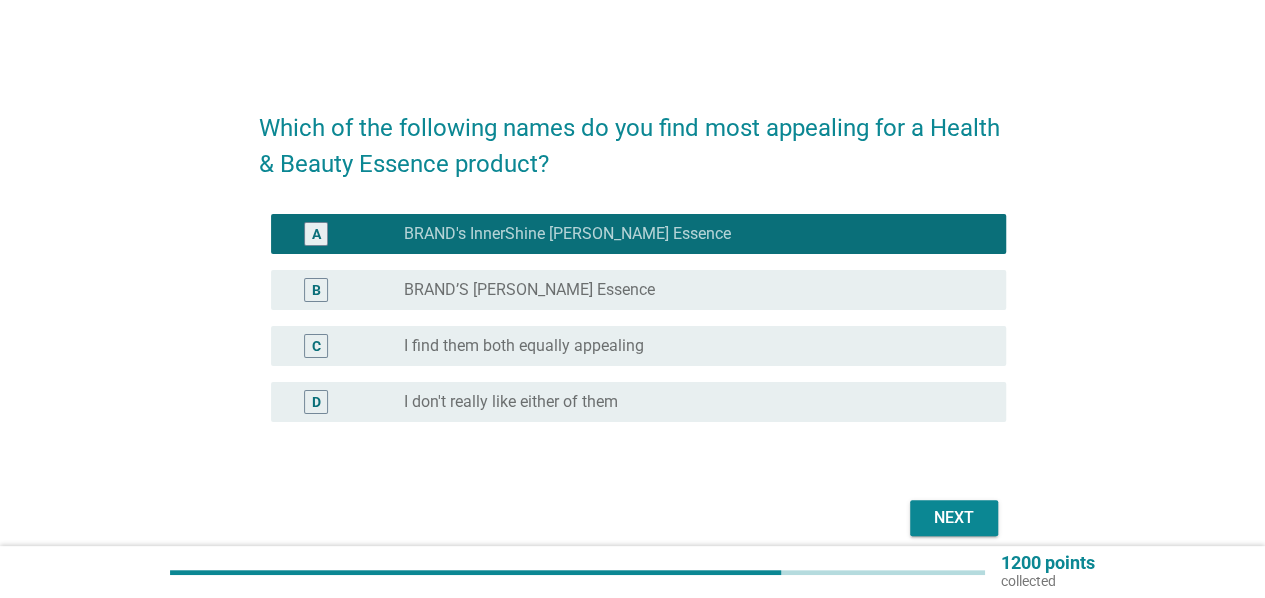 click on "Next" at bounding box center (954, 518) 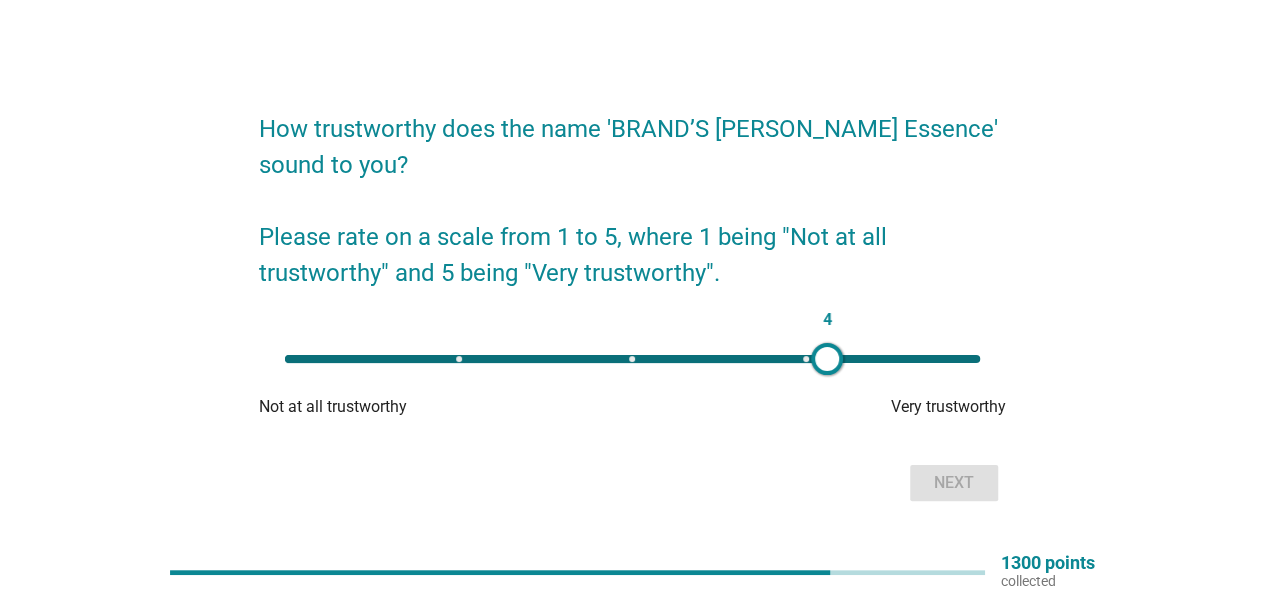 drag, startPoint x: 279, startPoint y: 356, endPoint x: 827, endPoint y: 381, distance: 548.56995 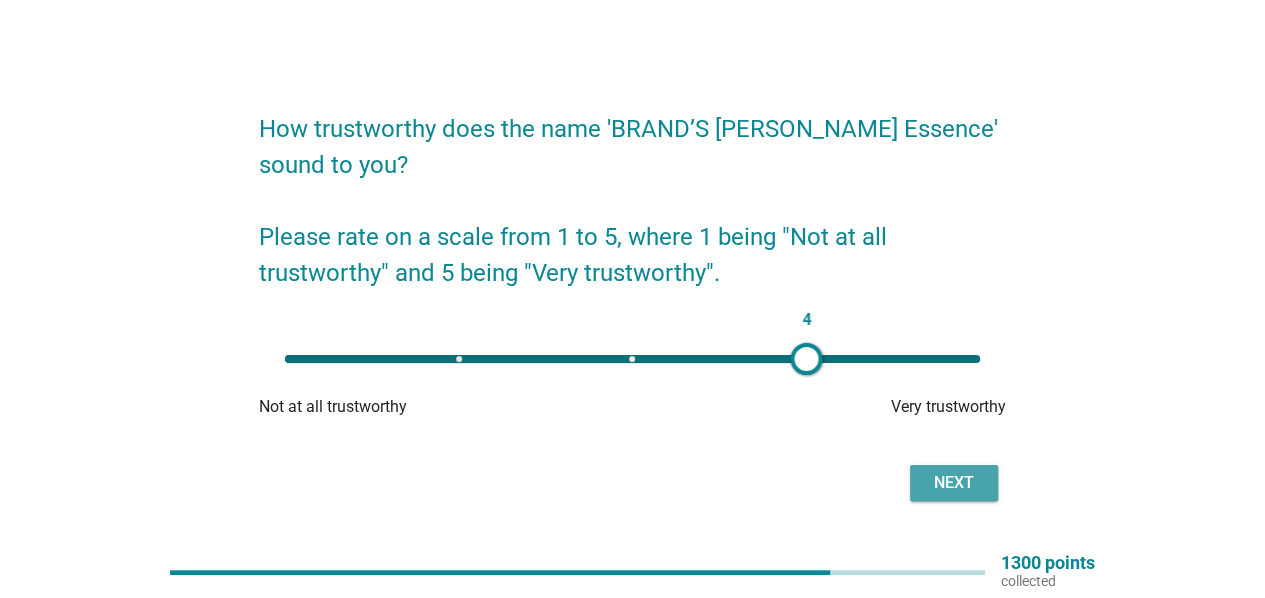 click on "Next" at bounding box center [954, 483] 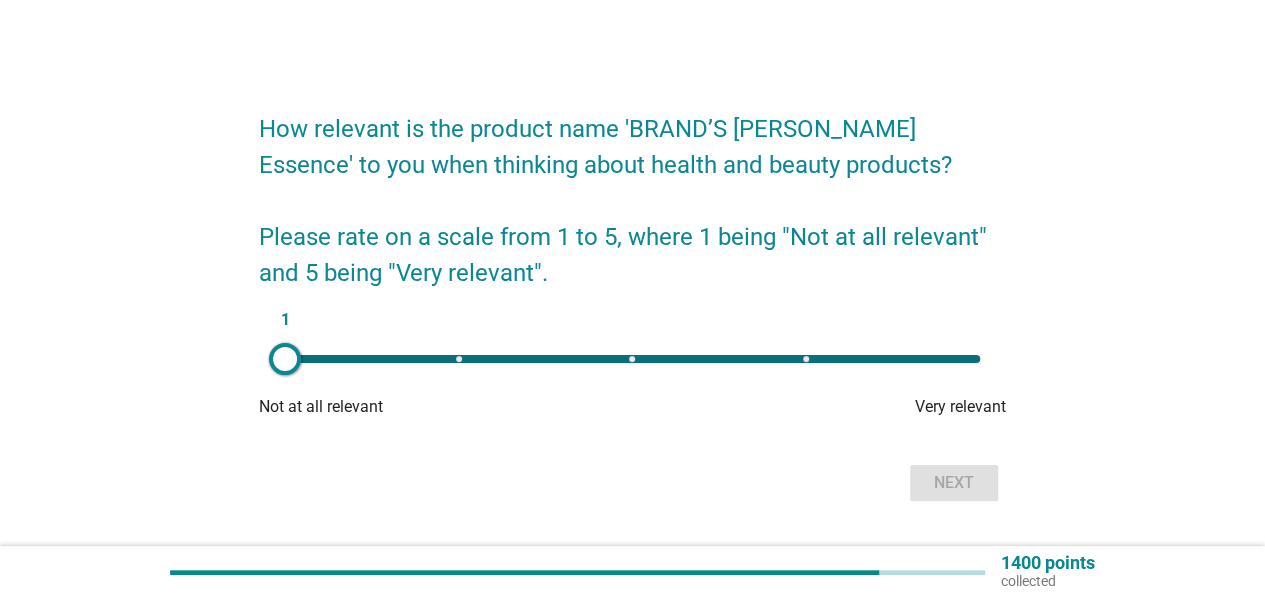 drag, startPoint x: 308, startPoint y: 364, endPoint x: 756, endPoint y: 403, distance: 449.69434 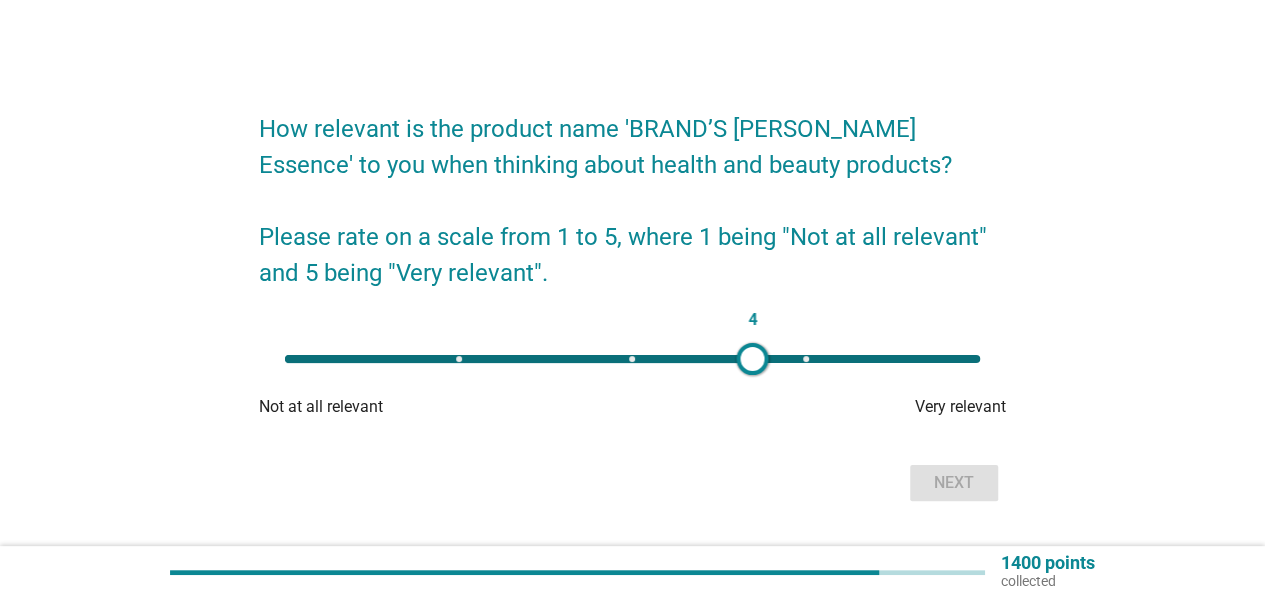 drag, startPoint x: 276, startPoint y: 365, endPoint x: 752, endPoint y: 369, distance: 476.0168 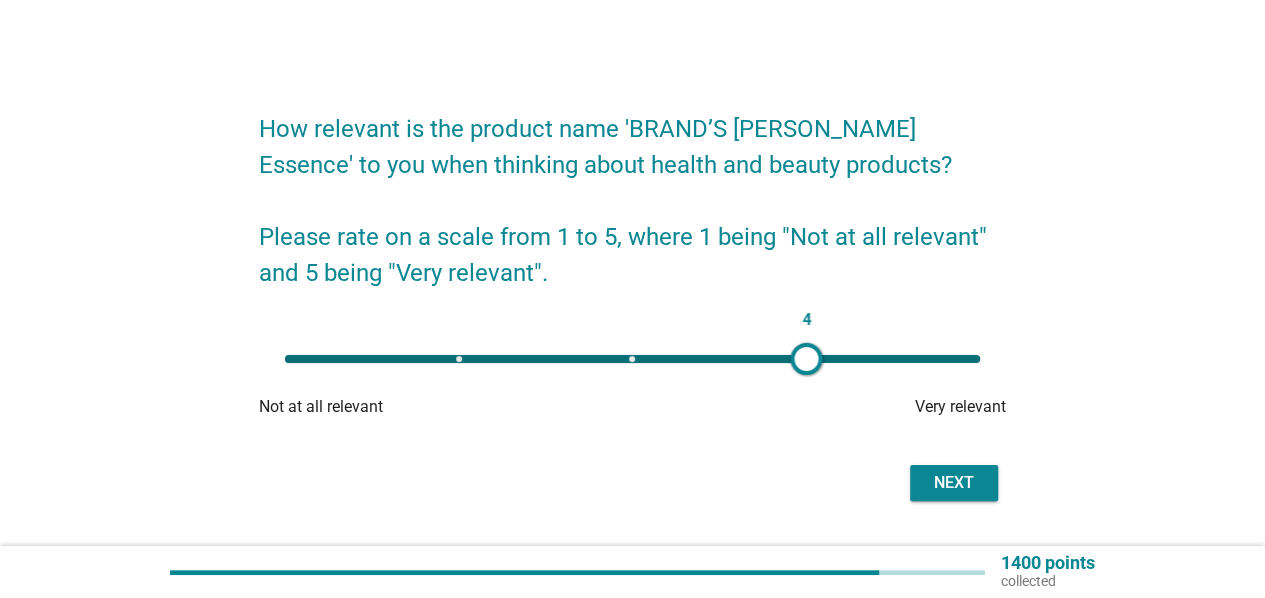 click on "Next" at bounding box center [954, 483] 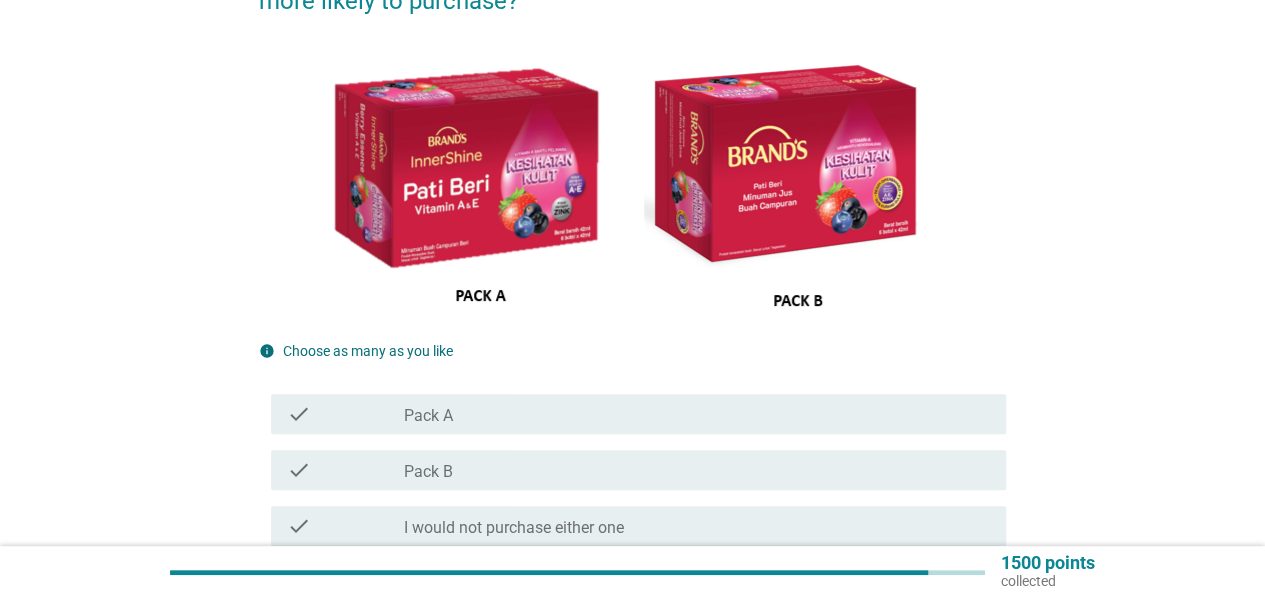 scroll, scrollTop: 133, scrollLeft: 0, axis: vertical 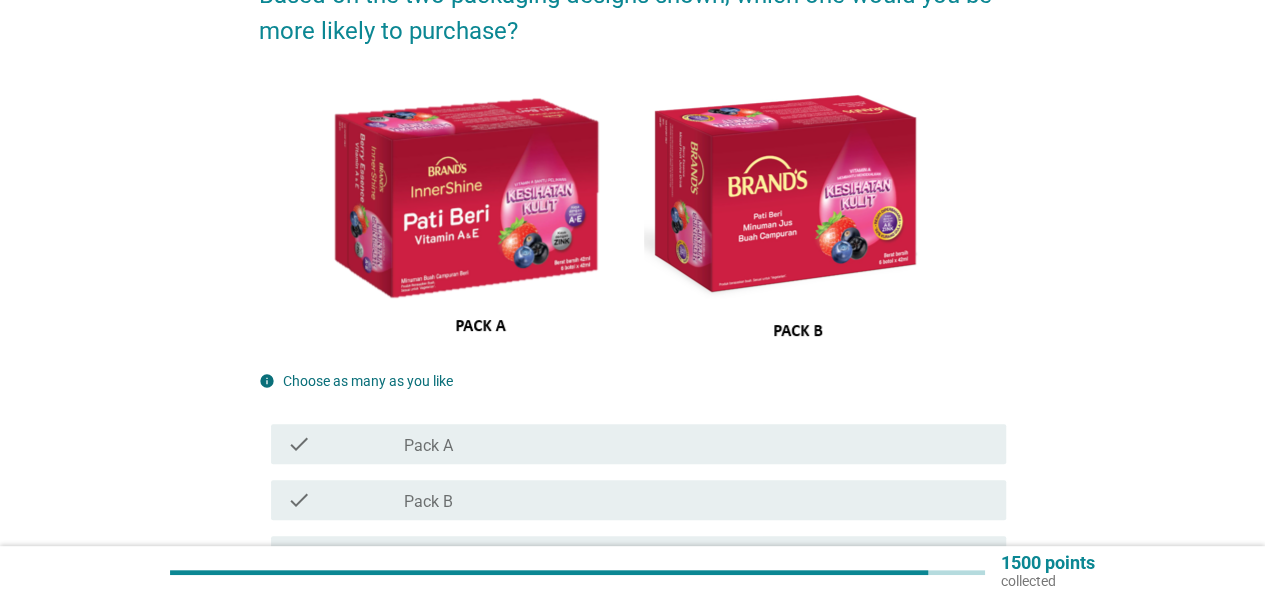 click on "check     check_box_outline_blank Pack A" at bounding box center (632, 444) 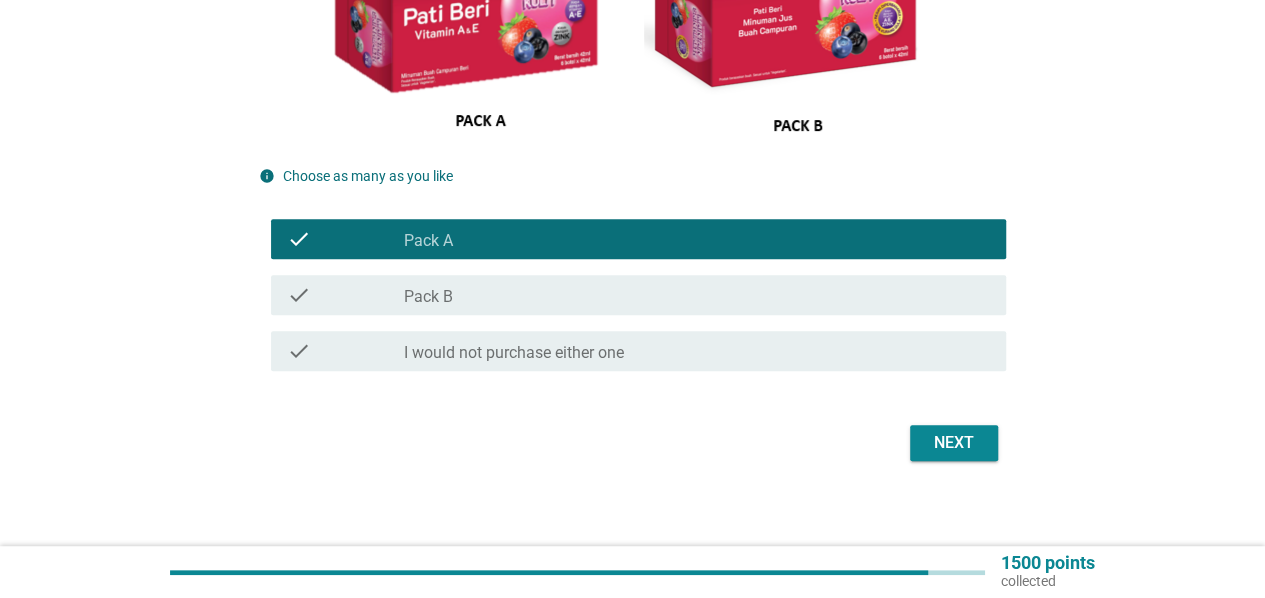 scroll, scrollTop: 349, scrollLeft: 0, axis: vertical 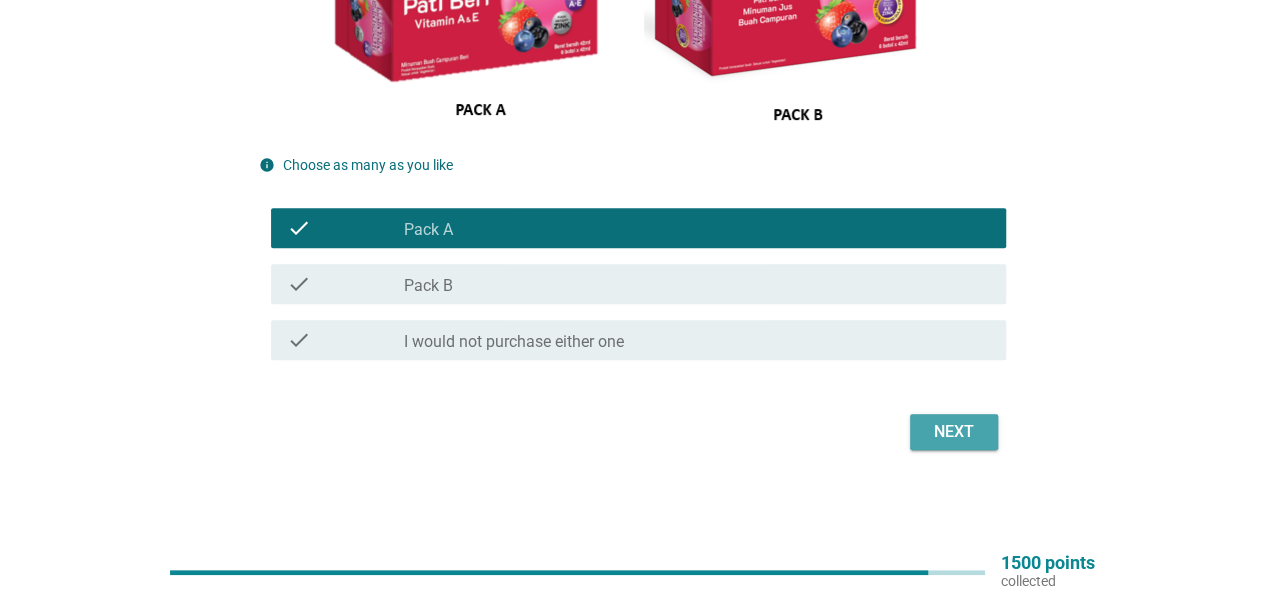 click on "Next" at bounding box center (954, 432) 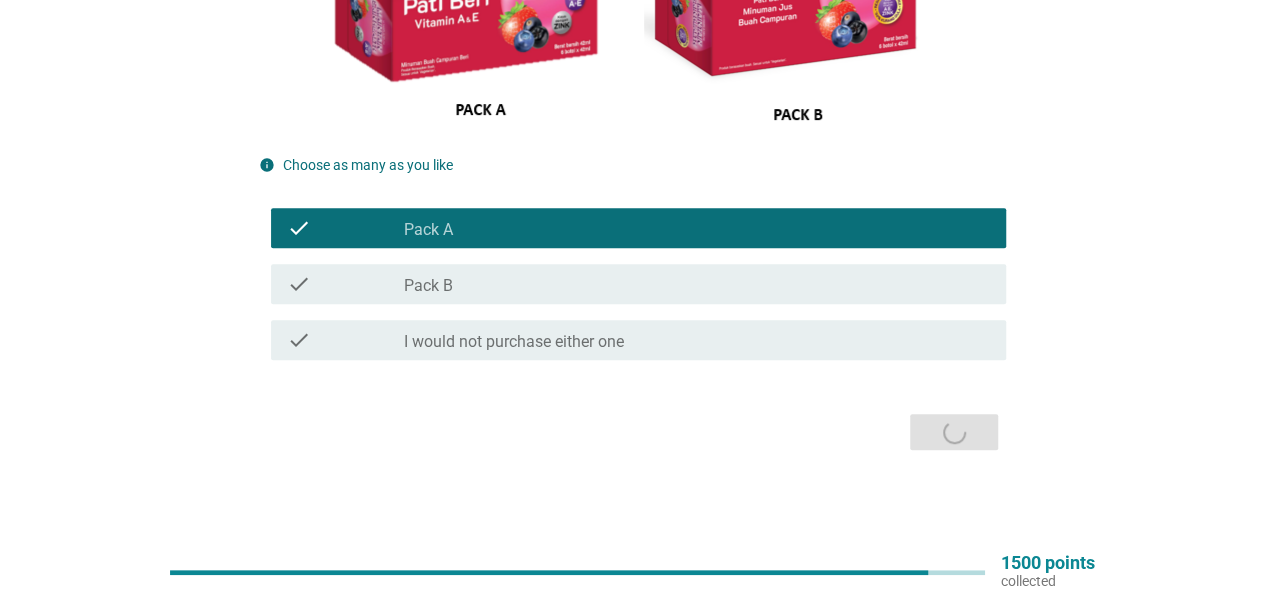 scroll, scrollTop: 0, scrollLeft: 0, axis: both 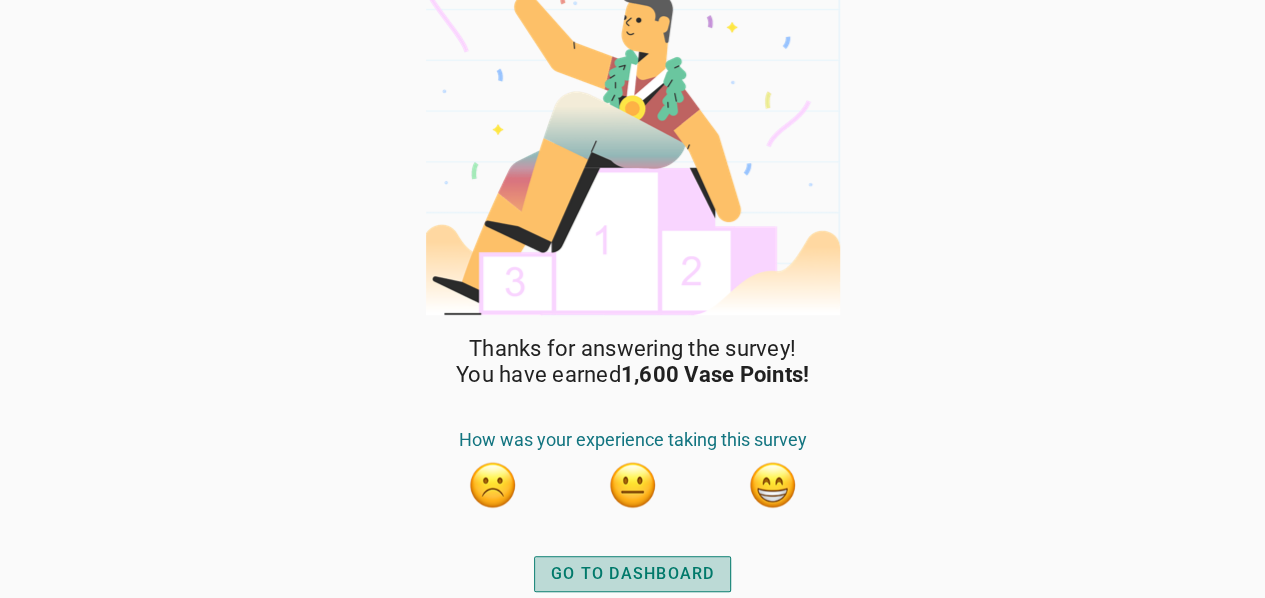 click on "GO TO DASHBOARD" at bounding box center [633, 574] 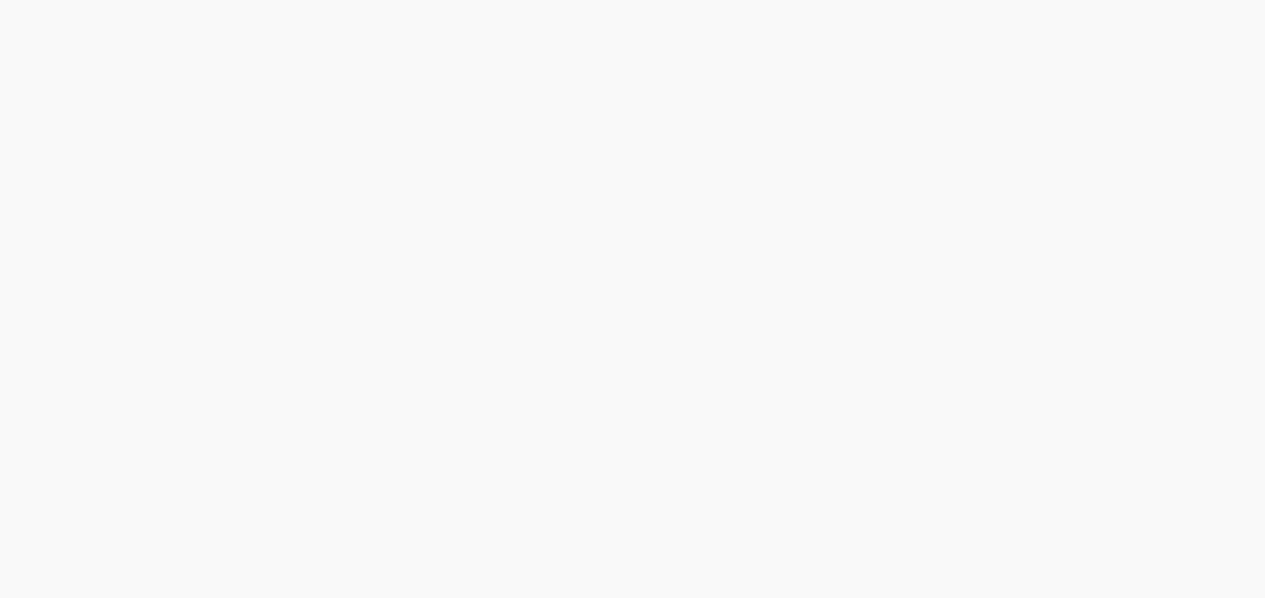scroll, scrollTop: 0, scrollLeft: 0, axis: both 